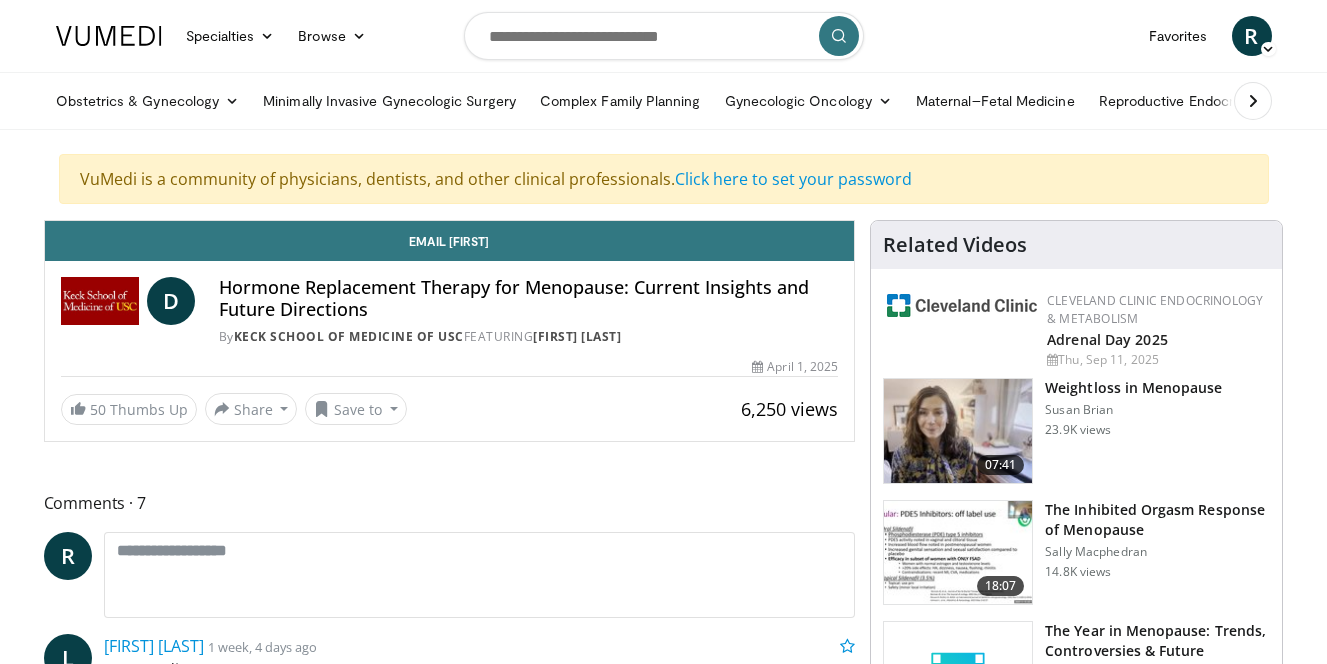 scroll, scrollTop: 0, scrollLeft: 0, axis: both 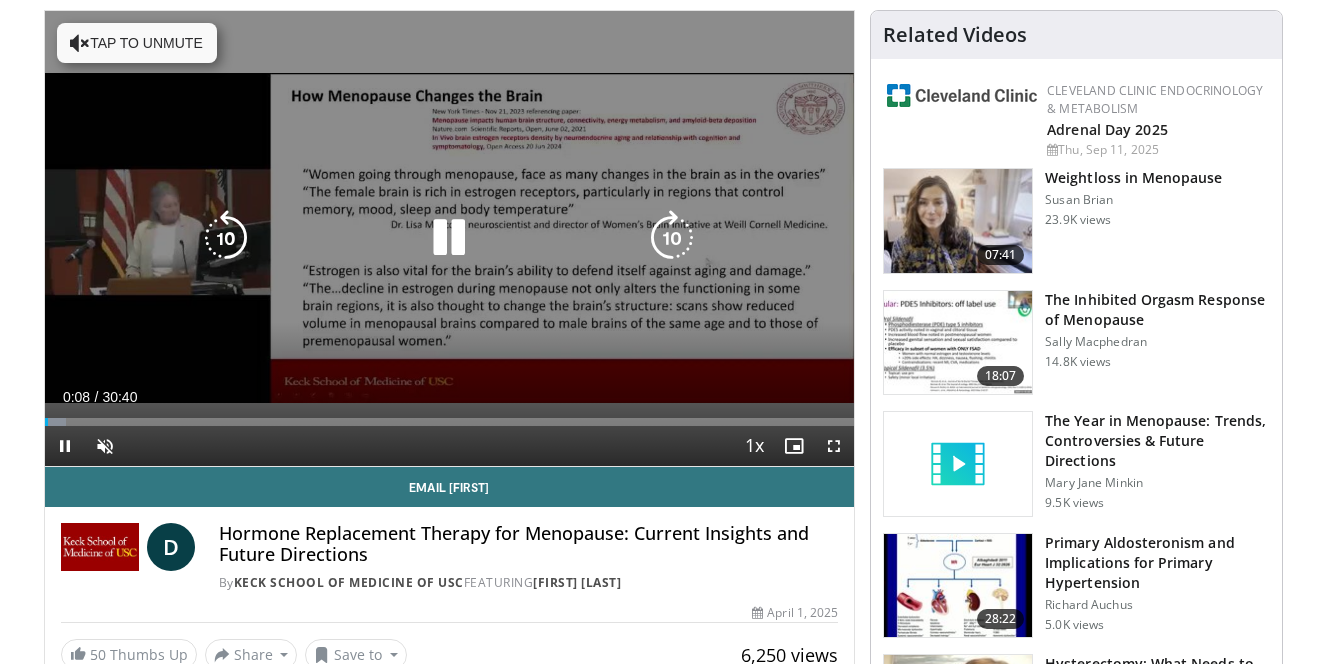 click at bounding box center [672, 238] 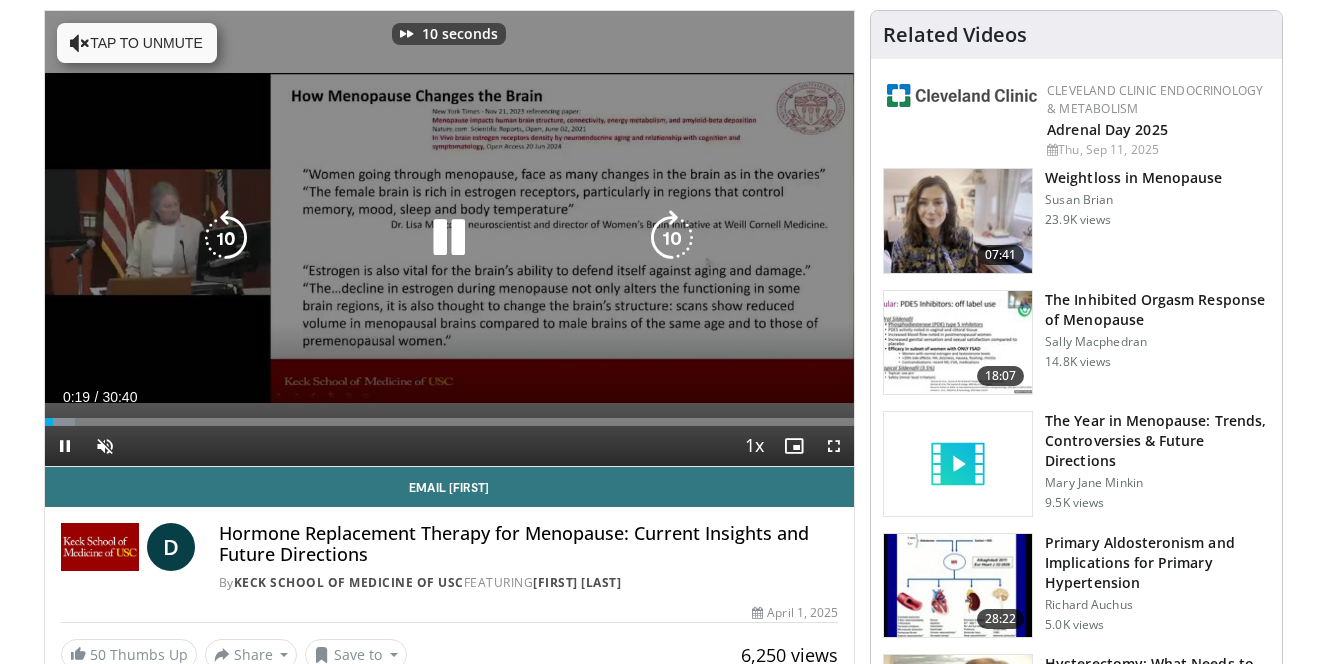 click at bounding box center (672, 238) 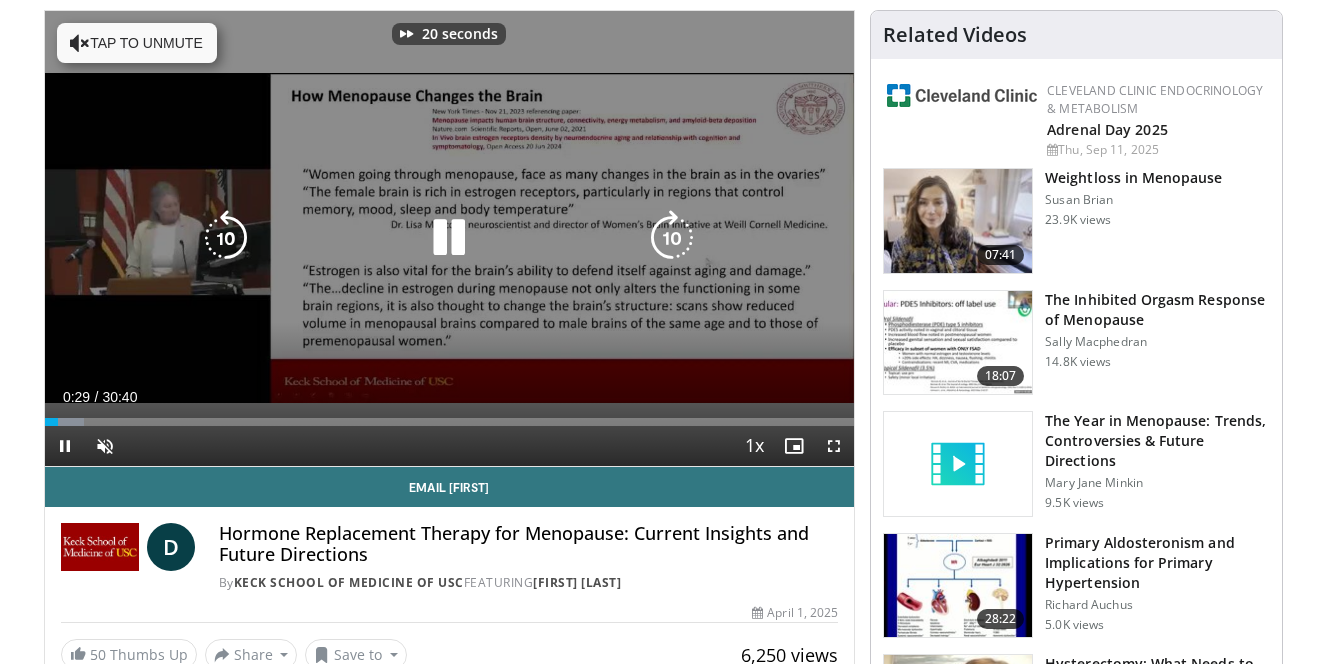 click at bounding box center [672, 238] 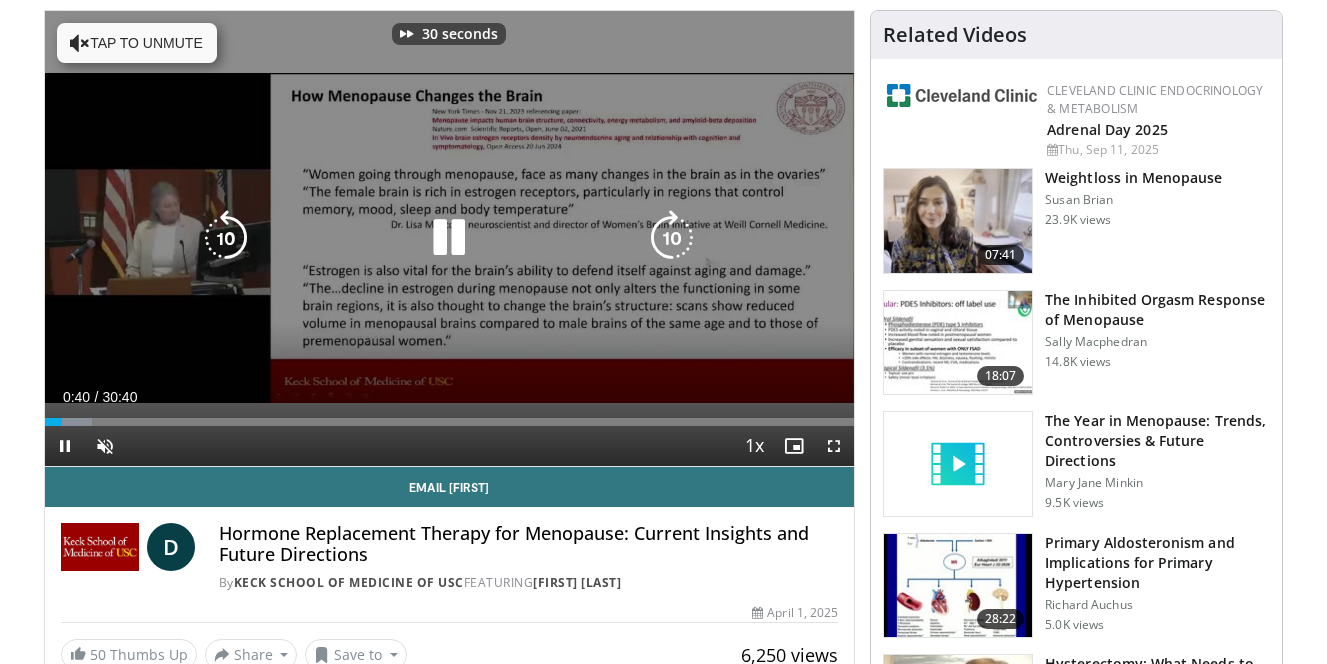 click at bounding box center (672, 238) 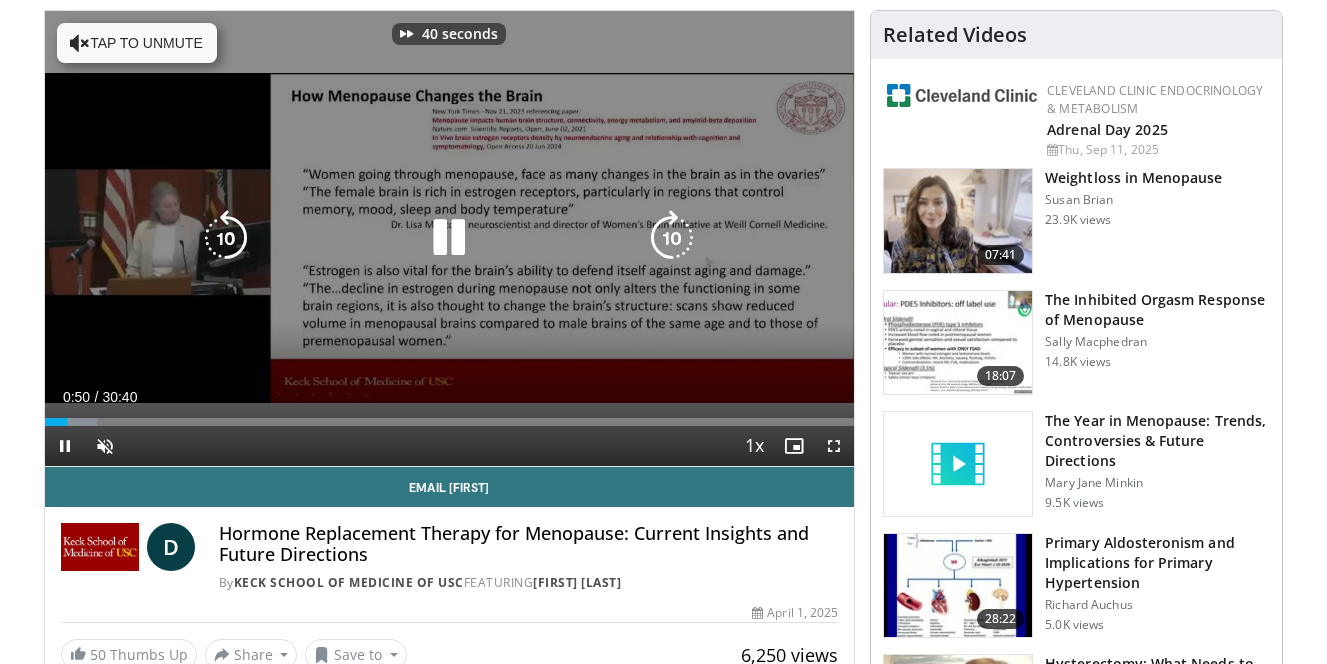 click at bounding box center [672, 238] 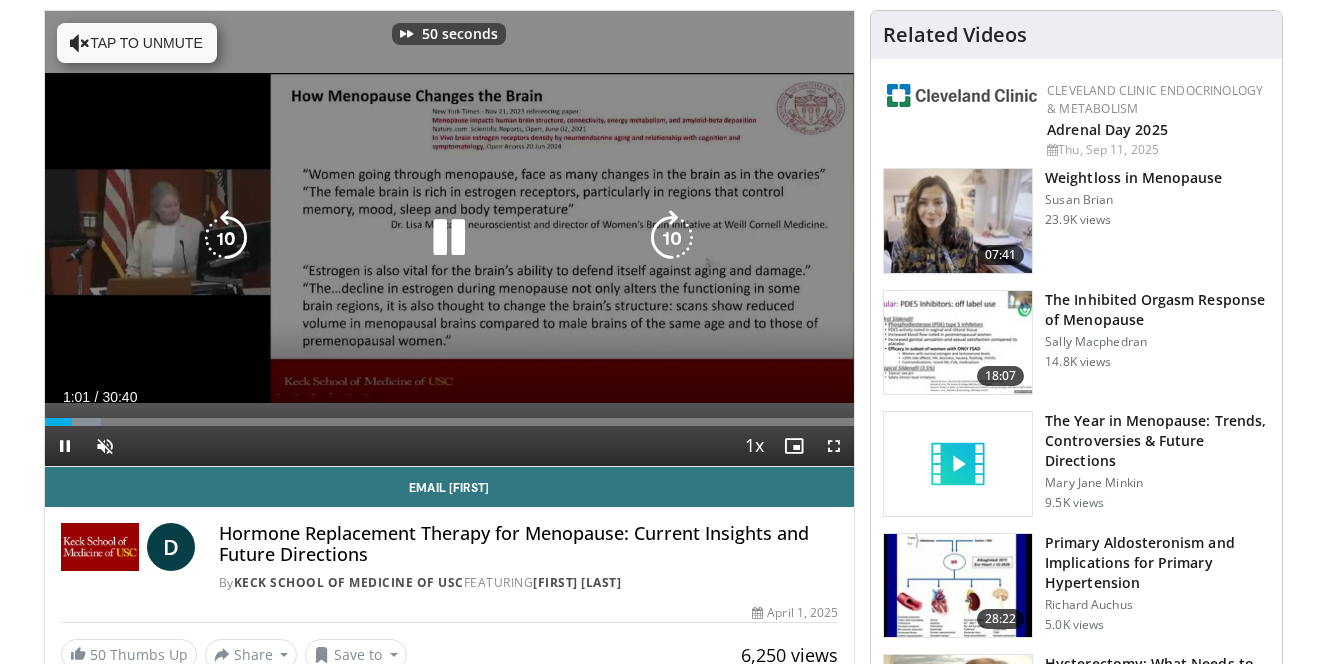 click at bounding box center [672, 238] 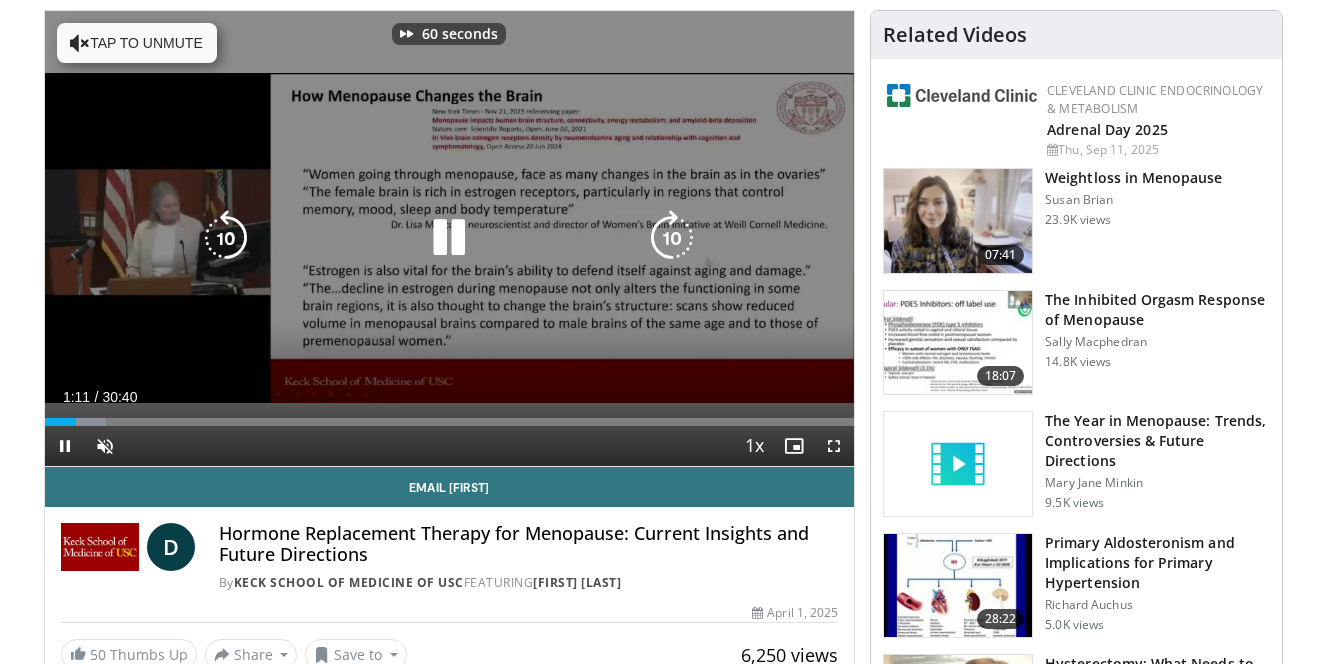 click at bounding box center (672, 238) 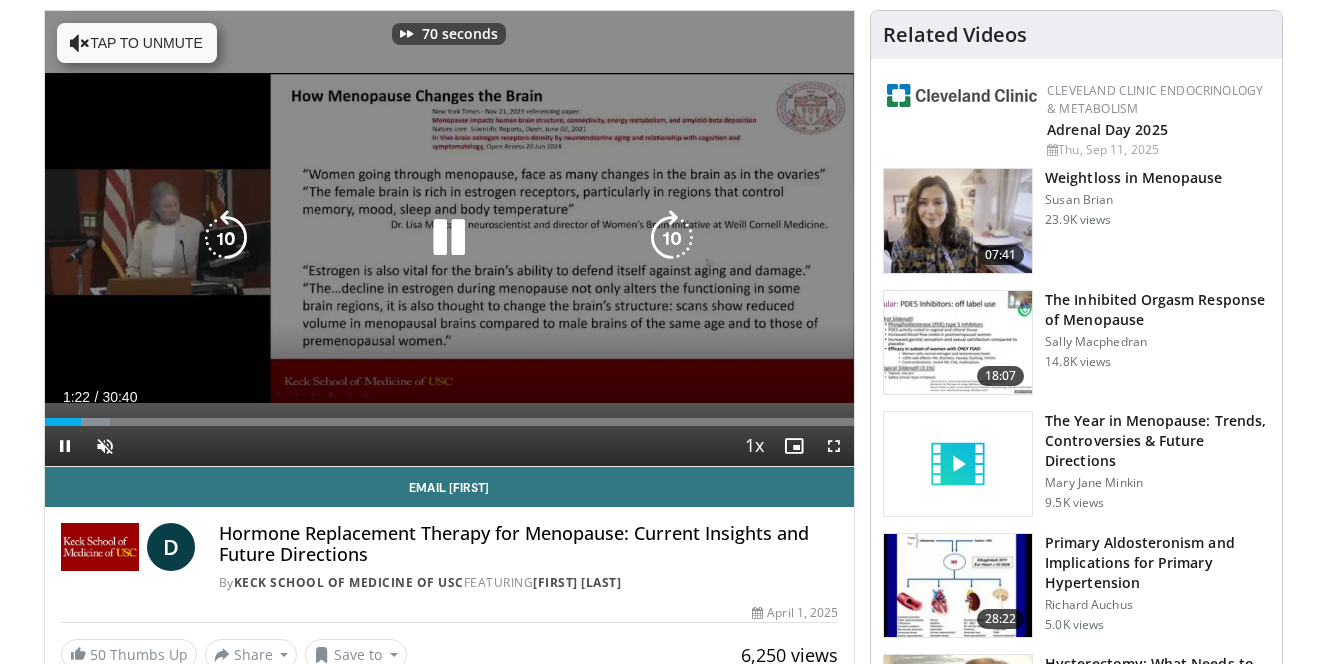click at bounding box center [672, 238] 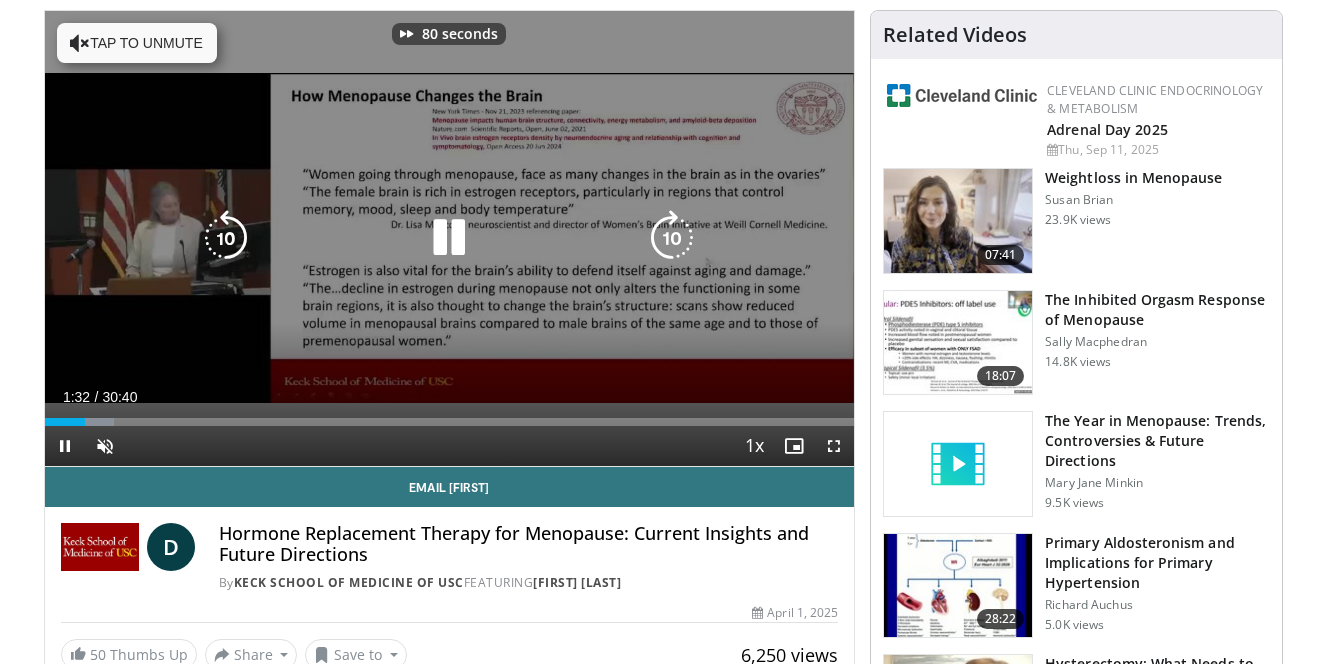 click at bounding box center [672, 238] 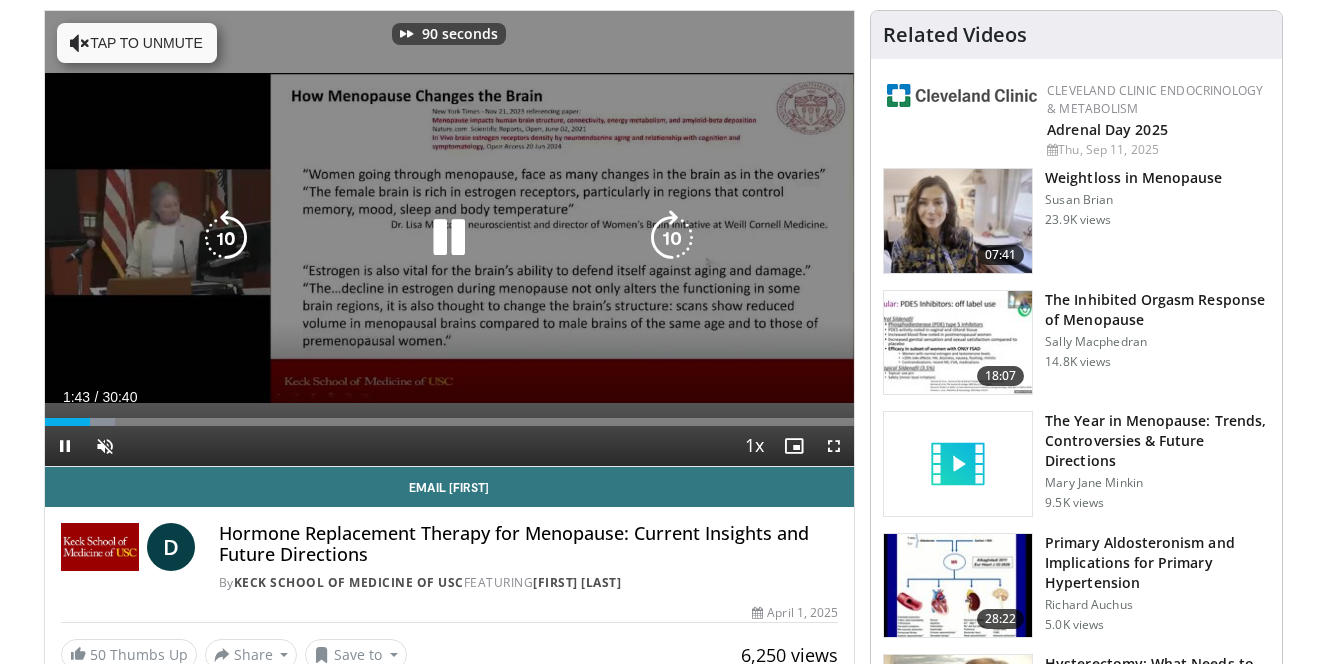 click at bounding box center (672, 238) 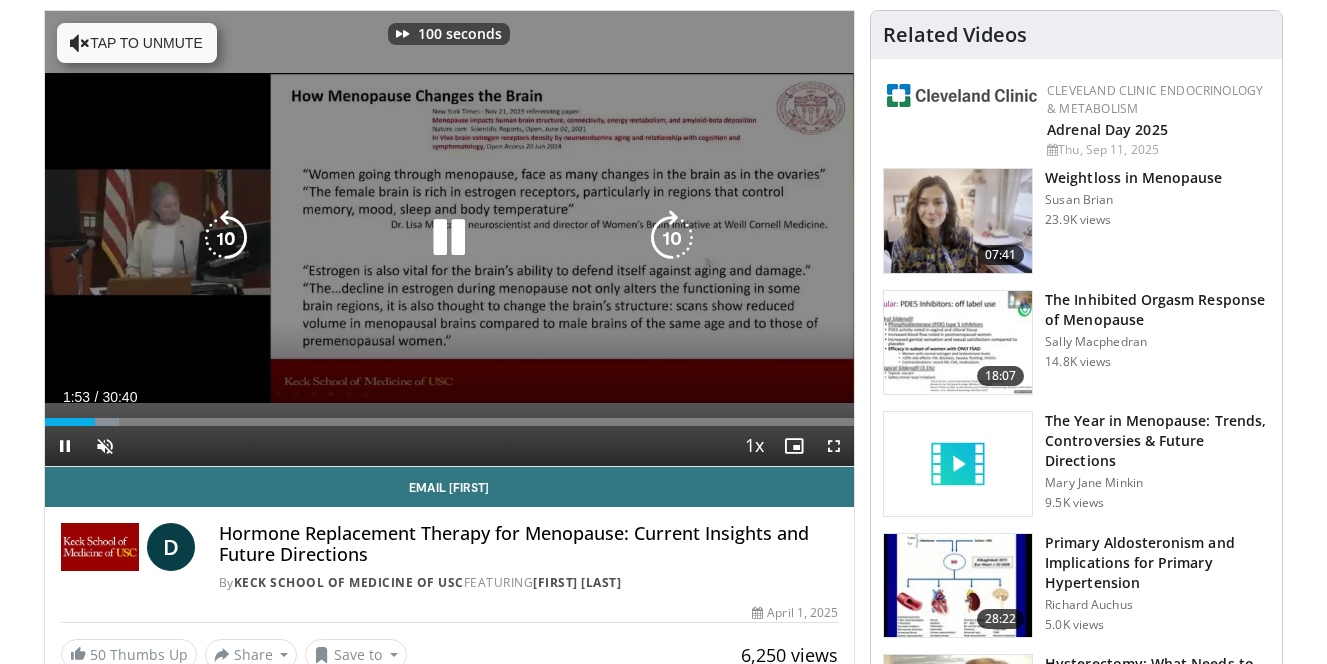 click at bounding box center (672, 238) 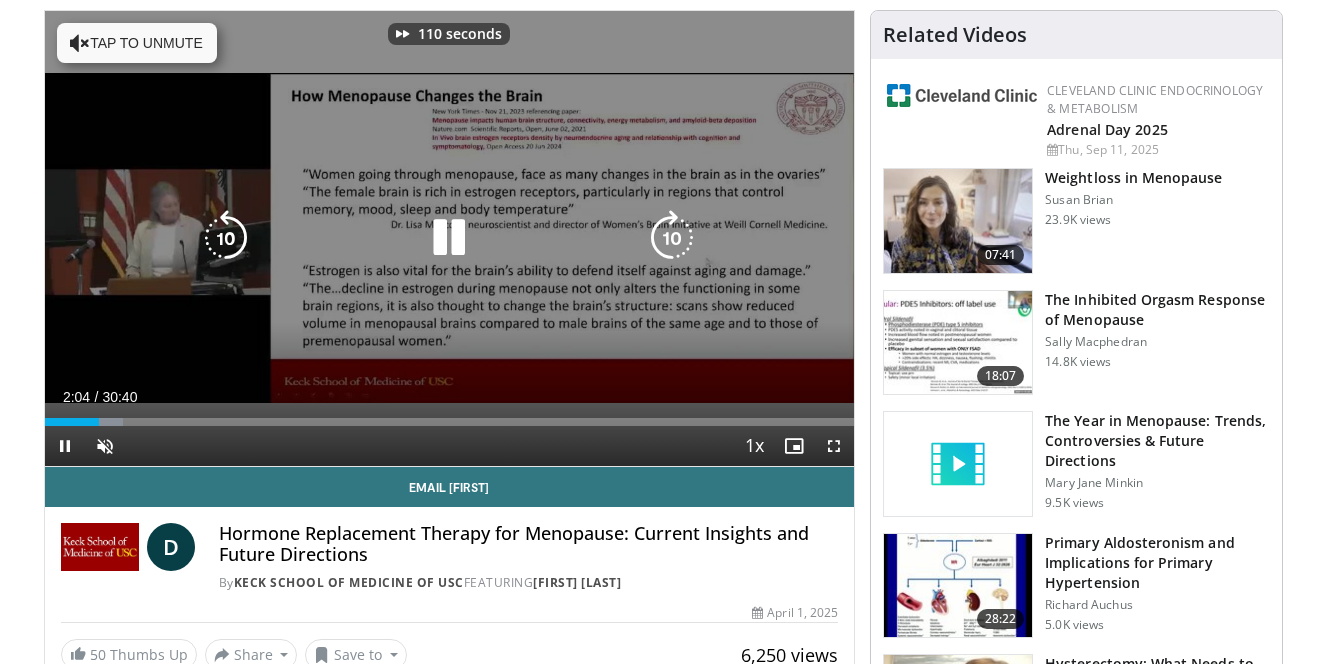 click at bounding box center [672, 238] 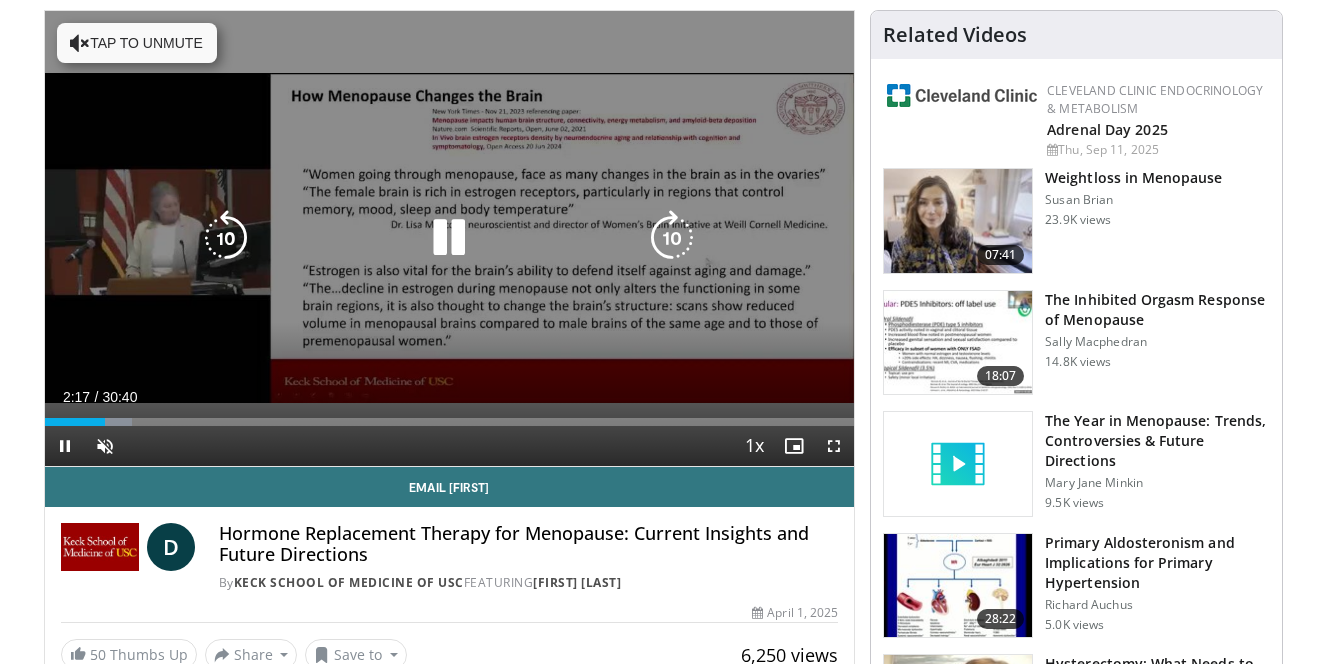 click on "120 seconds
Tap to unmute" at bounding box center [450, 238] 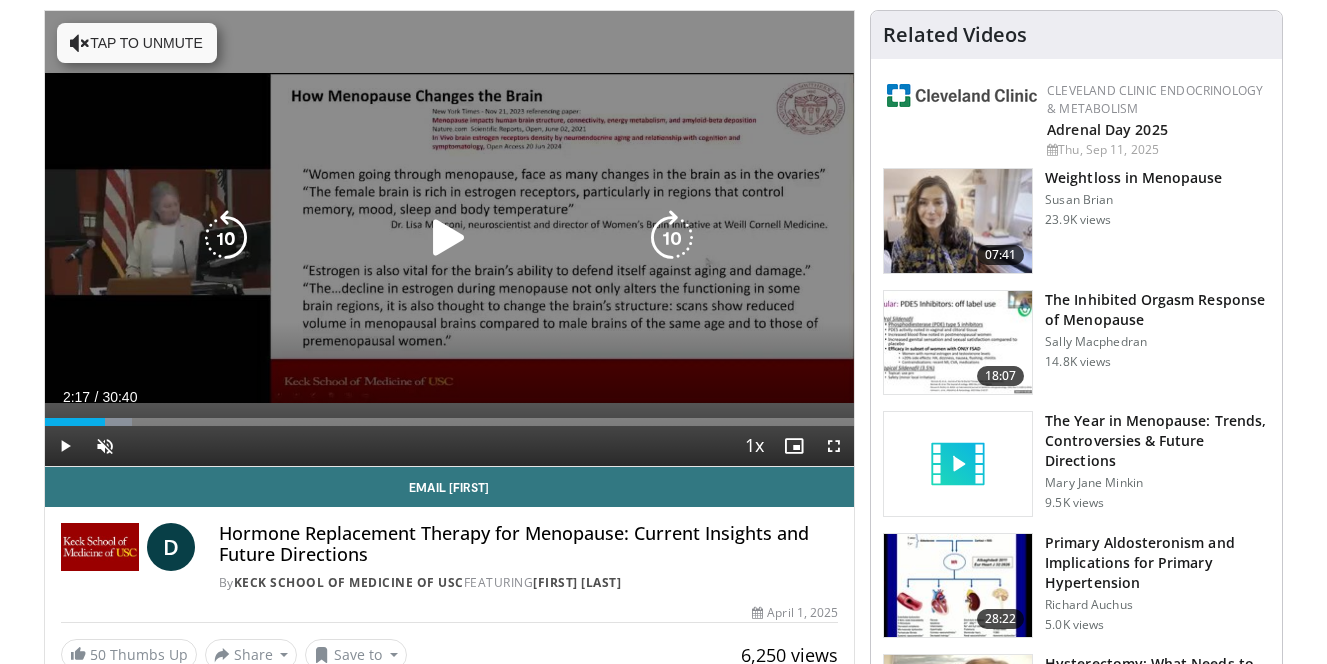 click at bounding box center (449, 238) 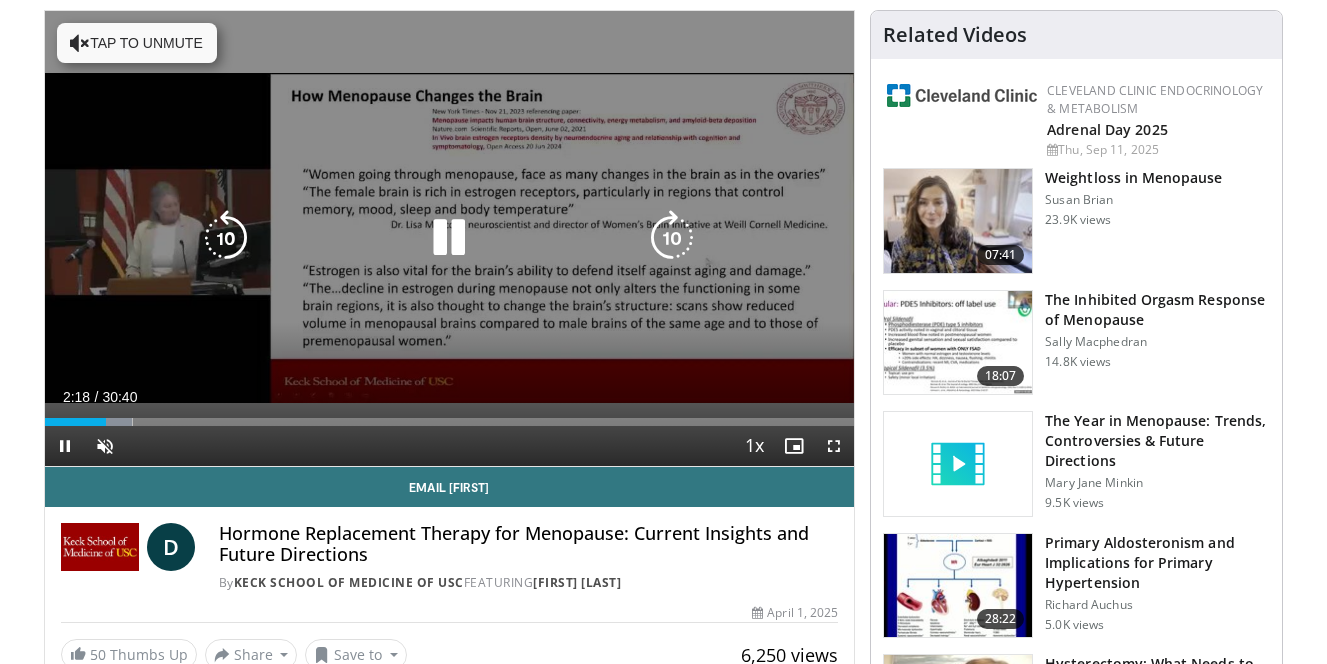 click at bounding box center (672, 238) 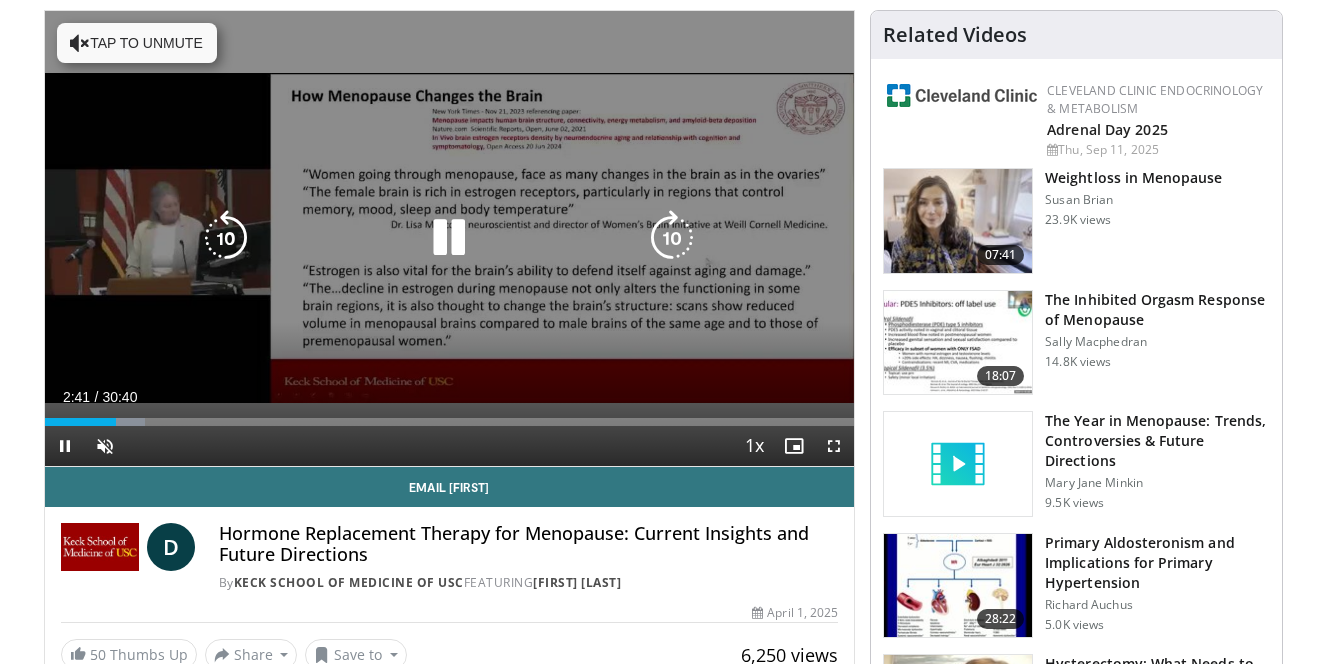 click at bounding box center [672, 238] 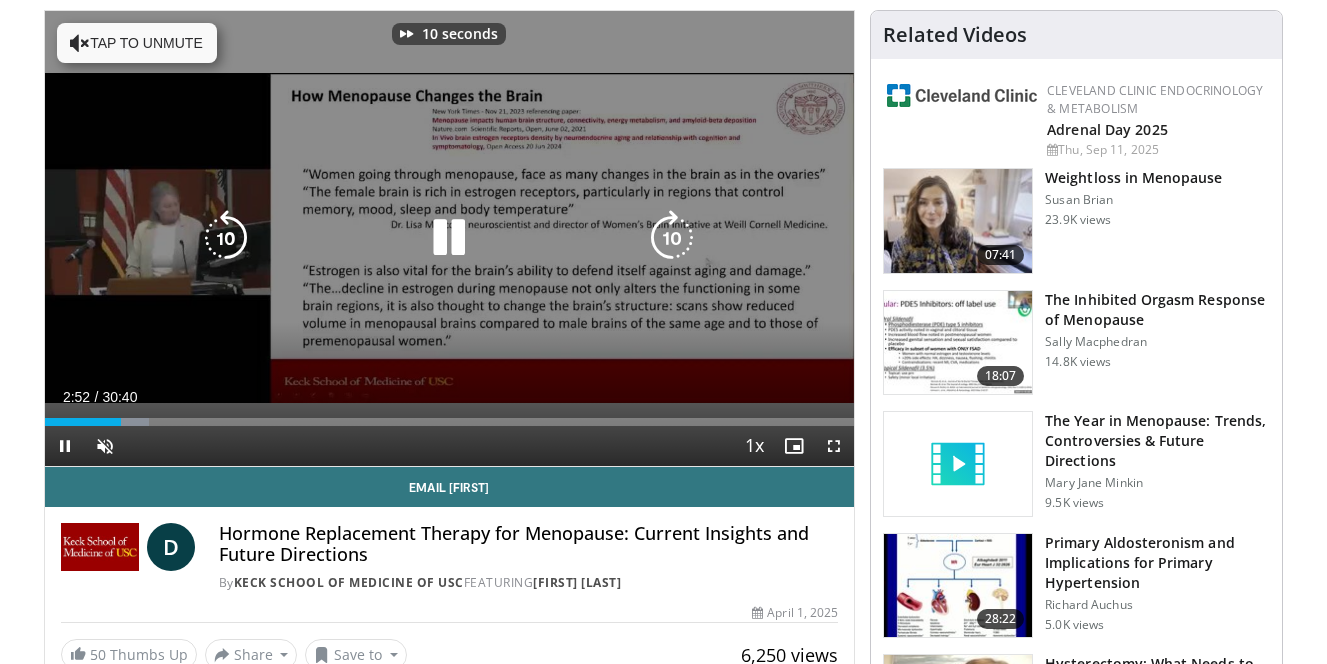 click at bounding box center (672, 238) 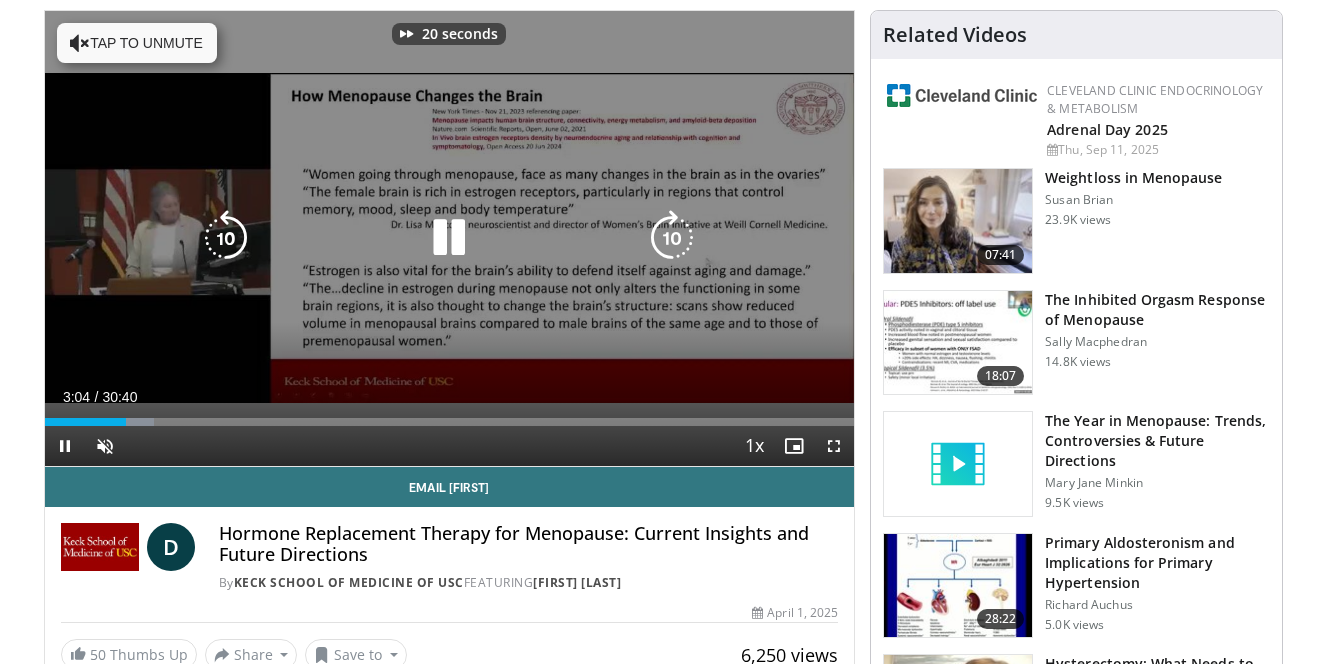 click at bounding box center (672, 238) 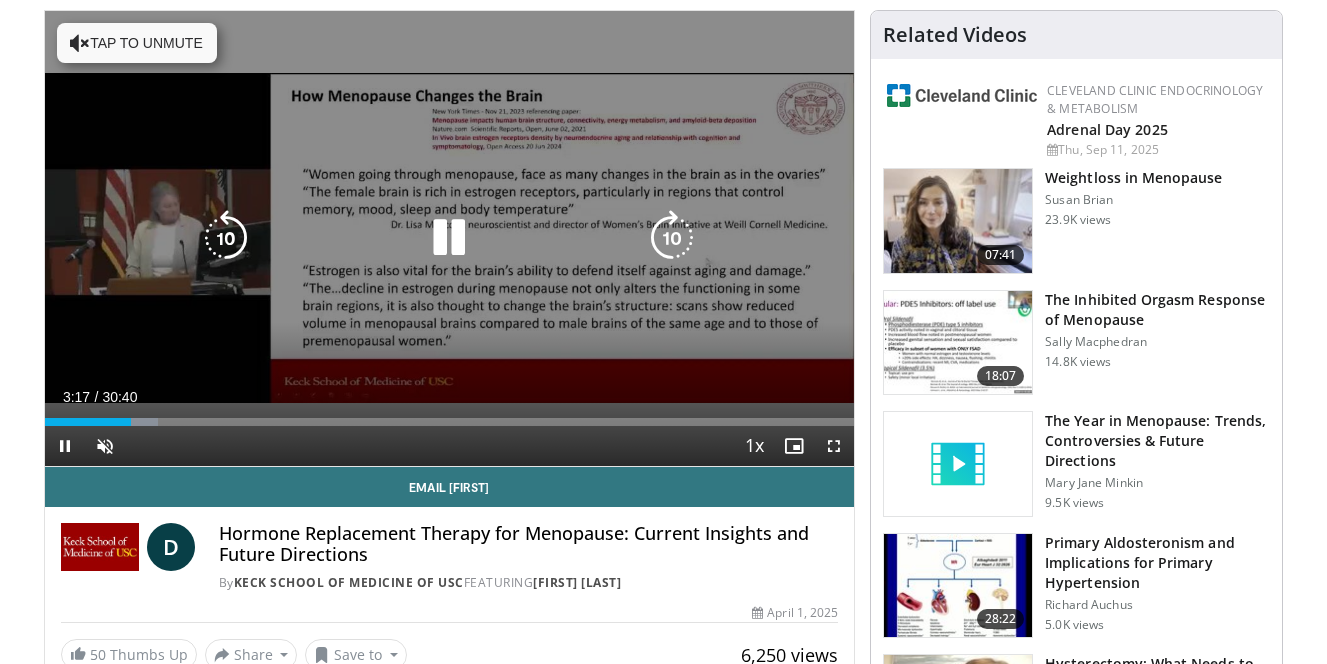 click at bounding box center [672, 238] 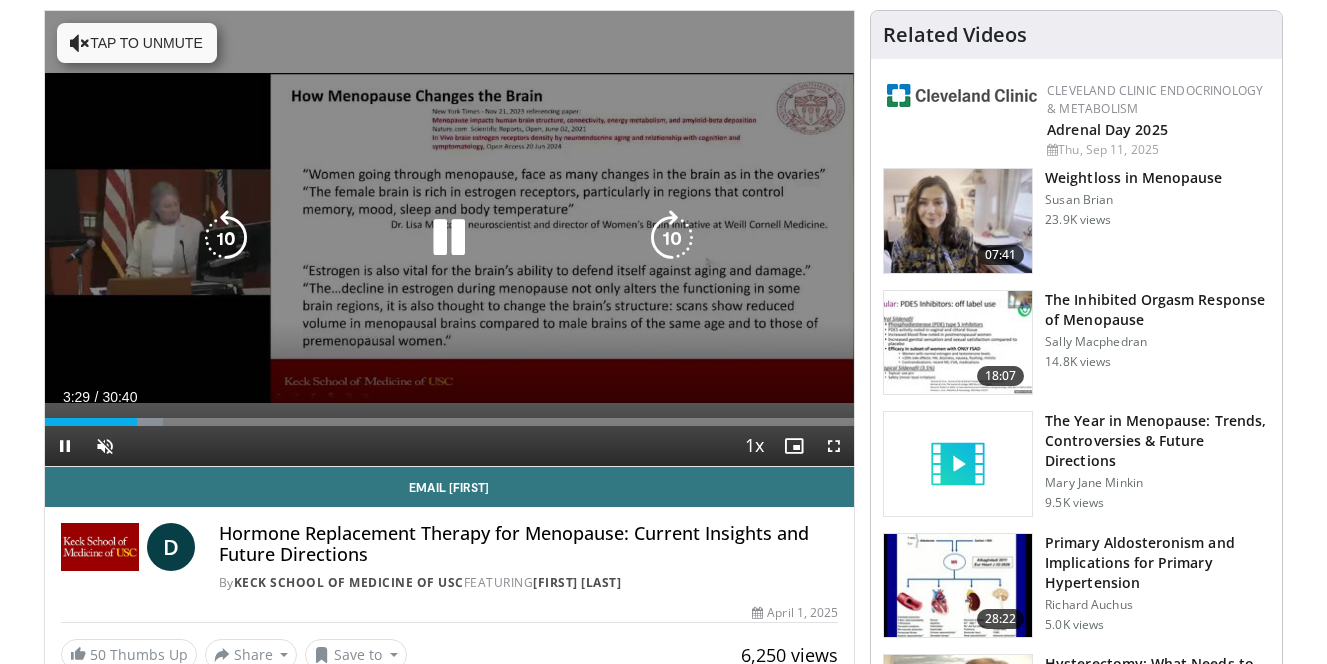 click at bounding box center (672, 238) 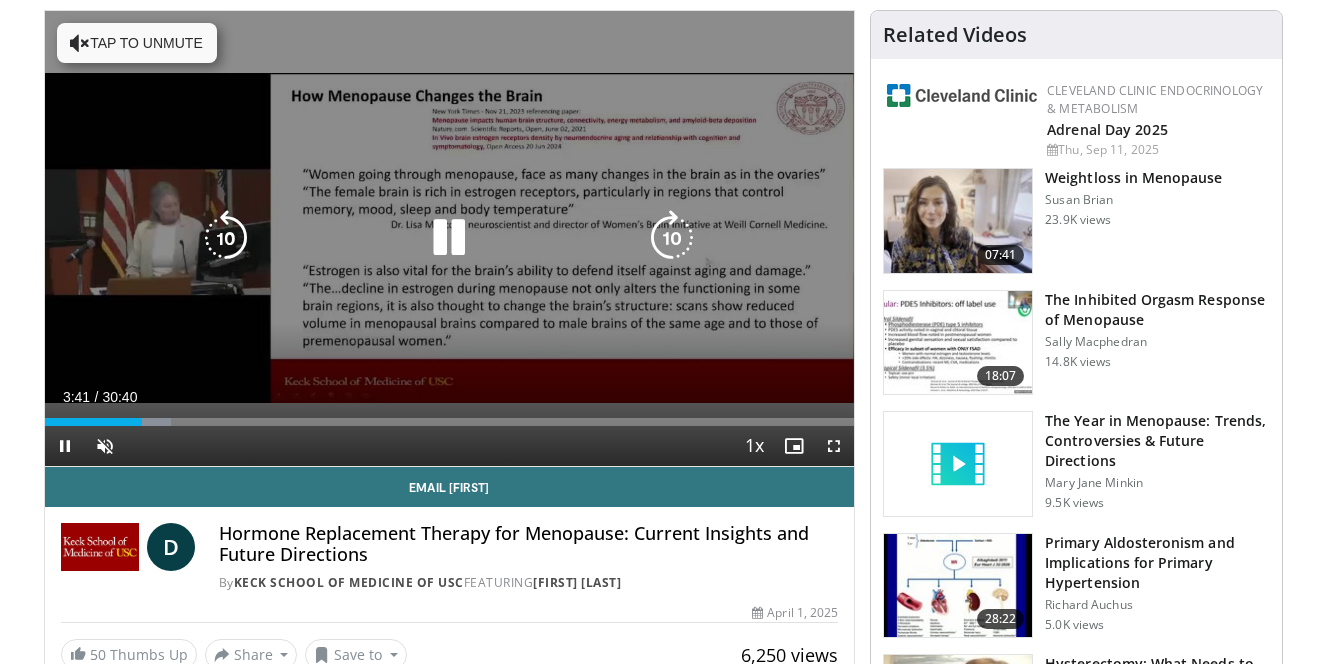 click at bounding box center (672, 238) 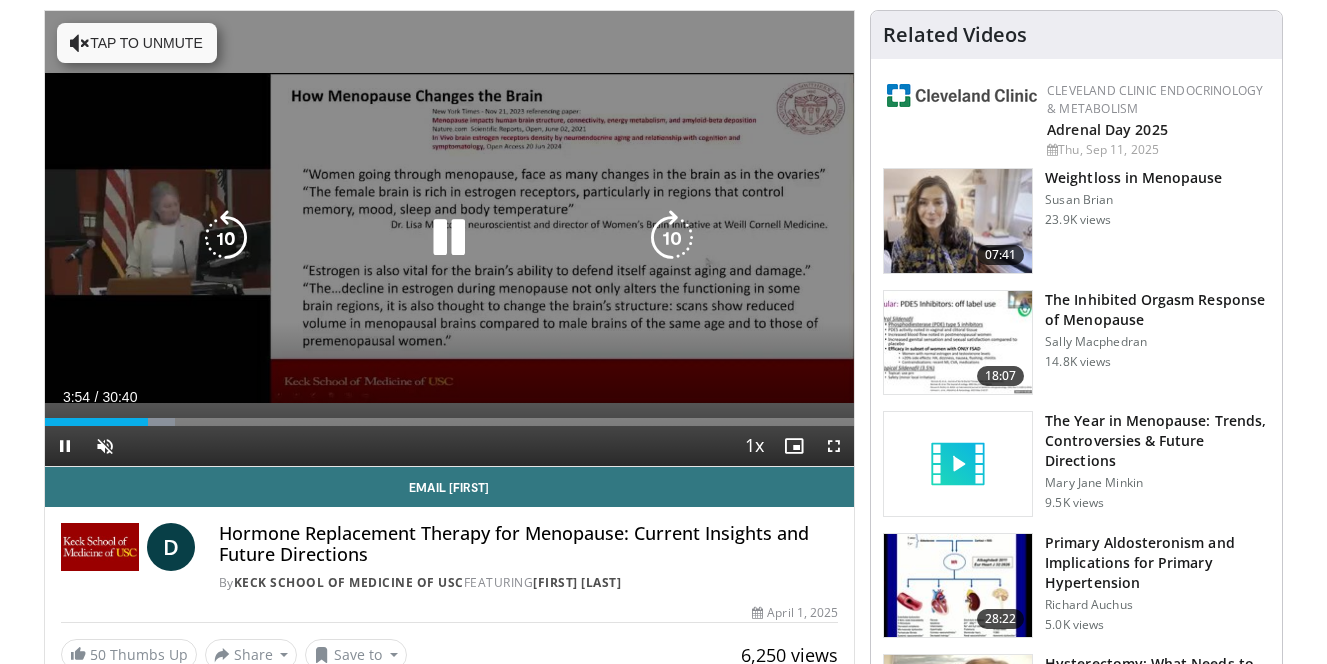 click at bounding box center [672, 238] 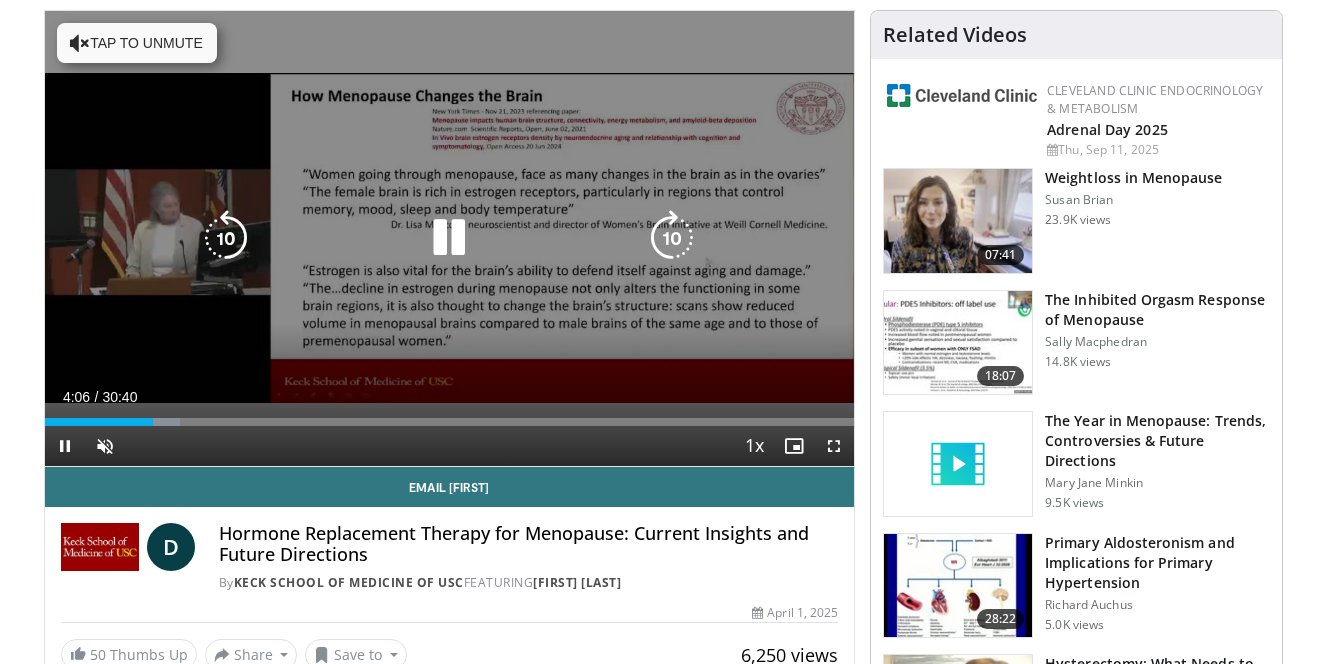 click on "10 seconds
Tap to unmute" at bounding box center [450, 238] 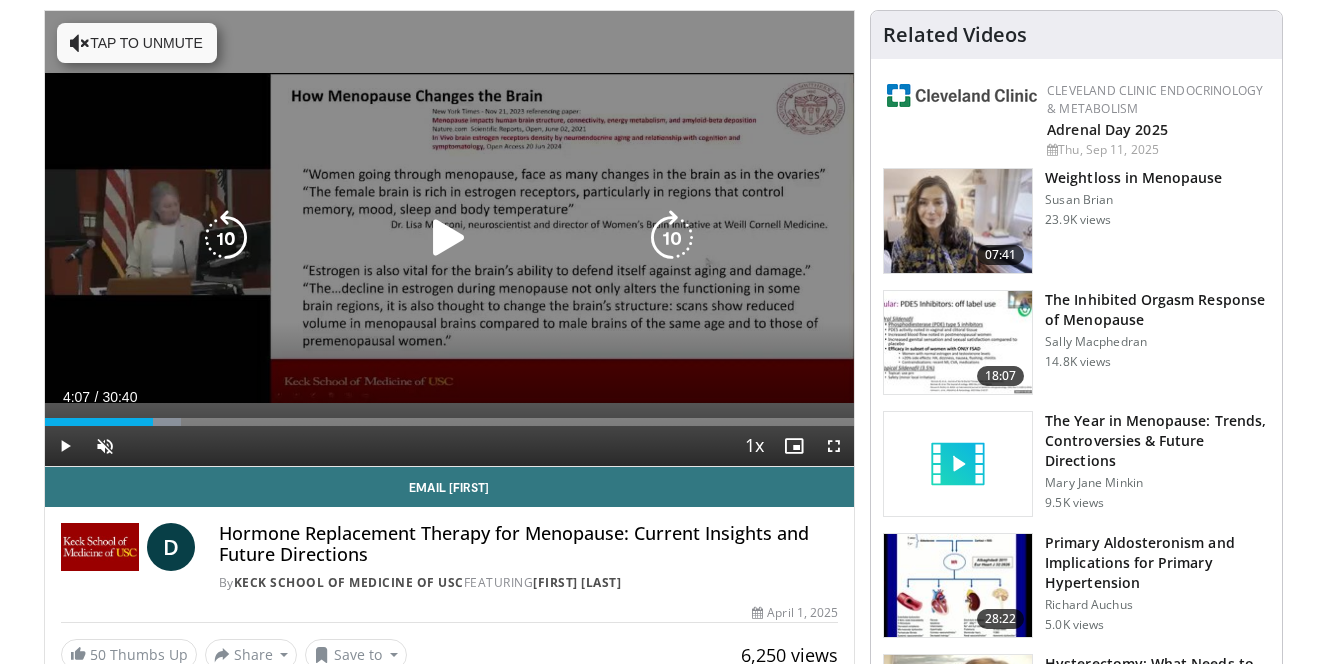 click at bounding box center (672, 238) 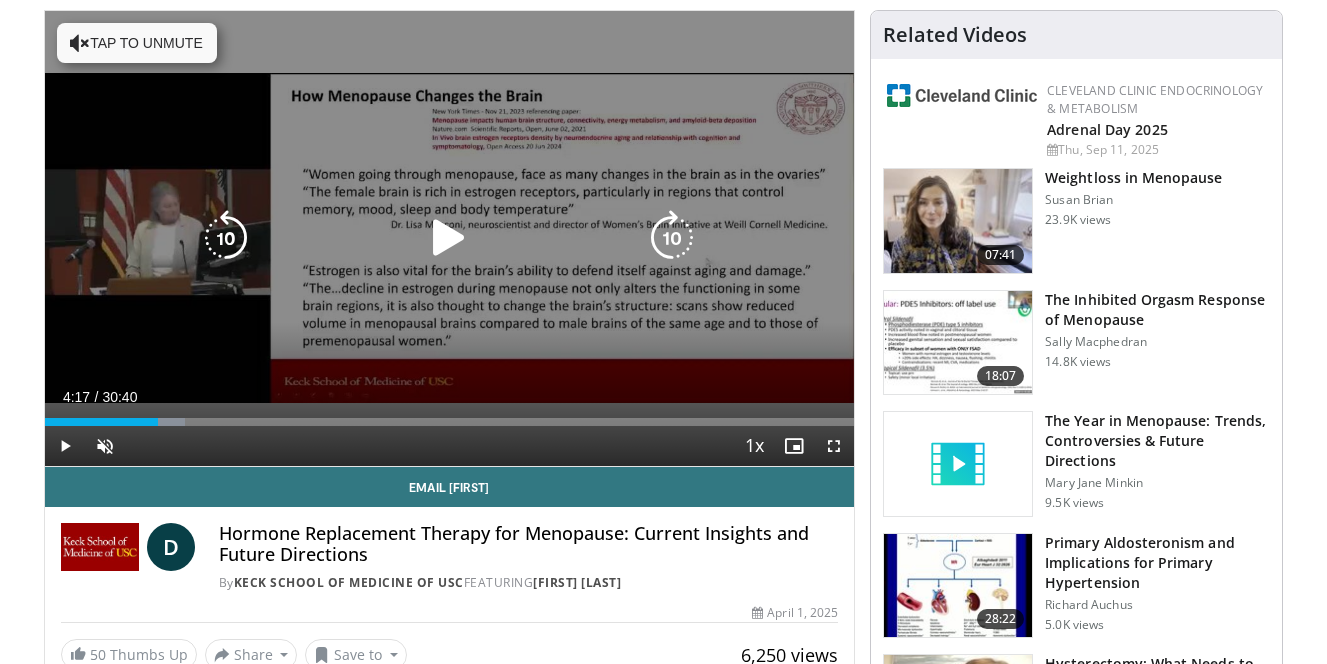 click at bounding box center [672, 238] 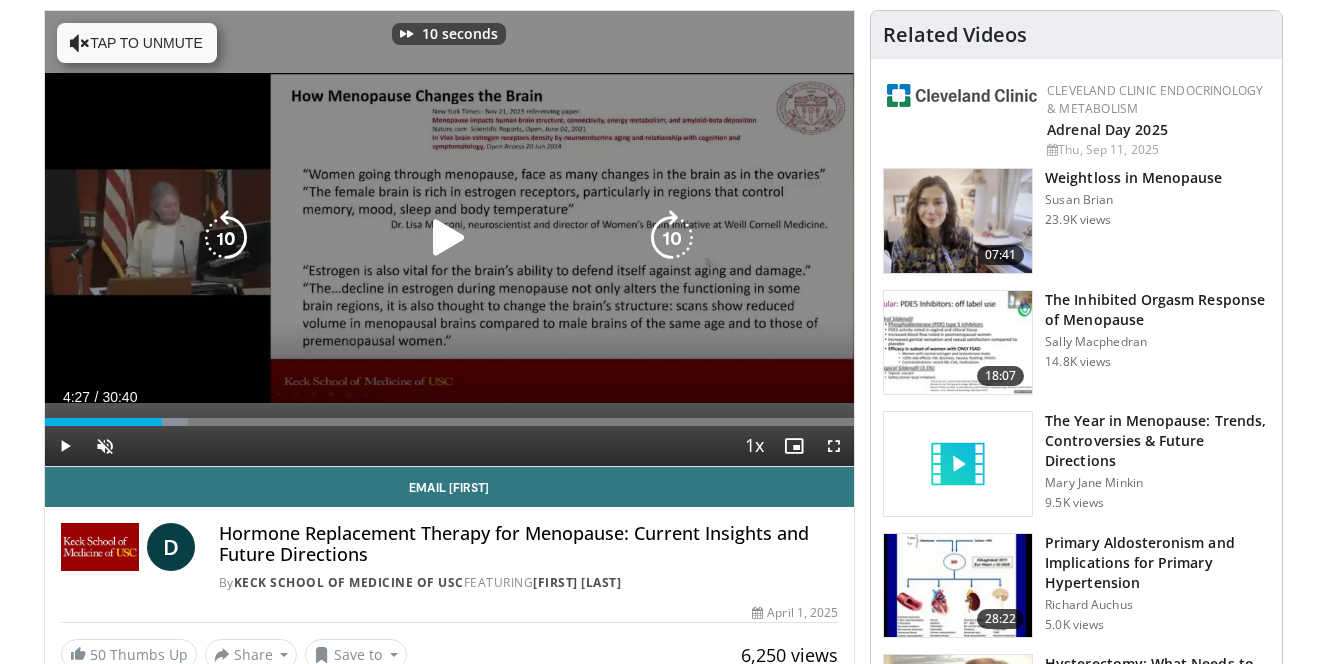 click at bounding box center [672, 238] 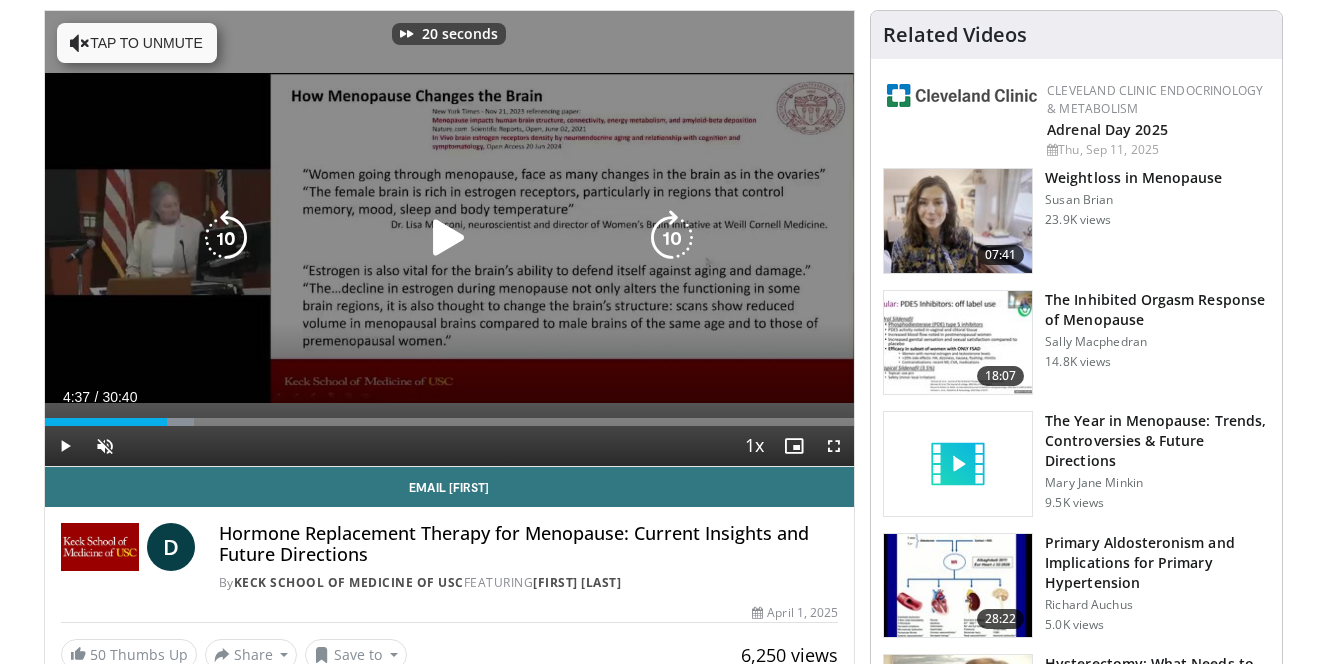 click at bounding box center [672, 238] 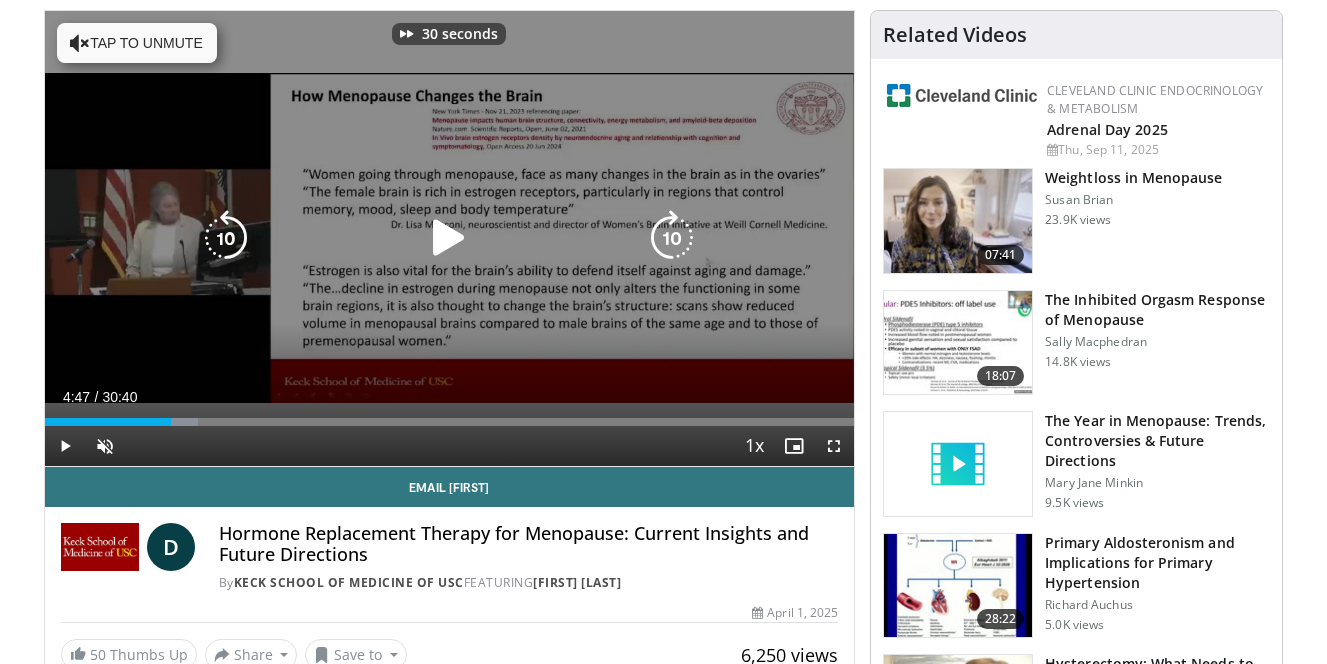 click at bounding box center [672, 238] 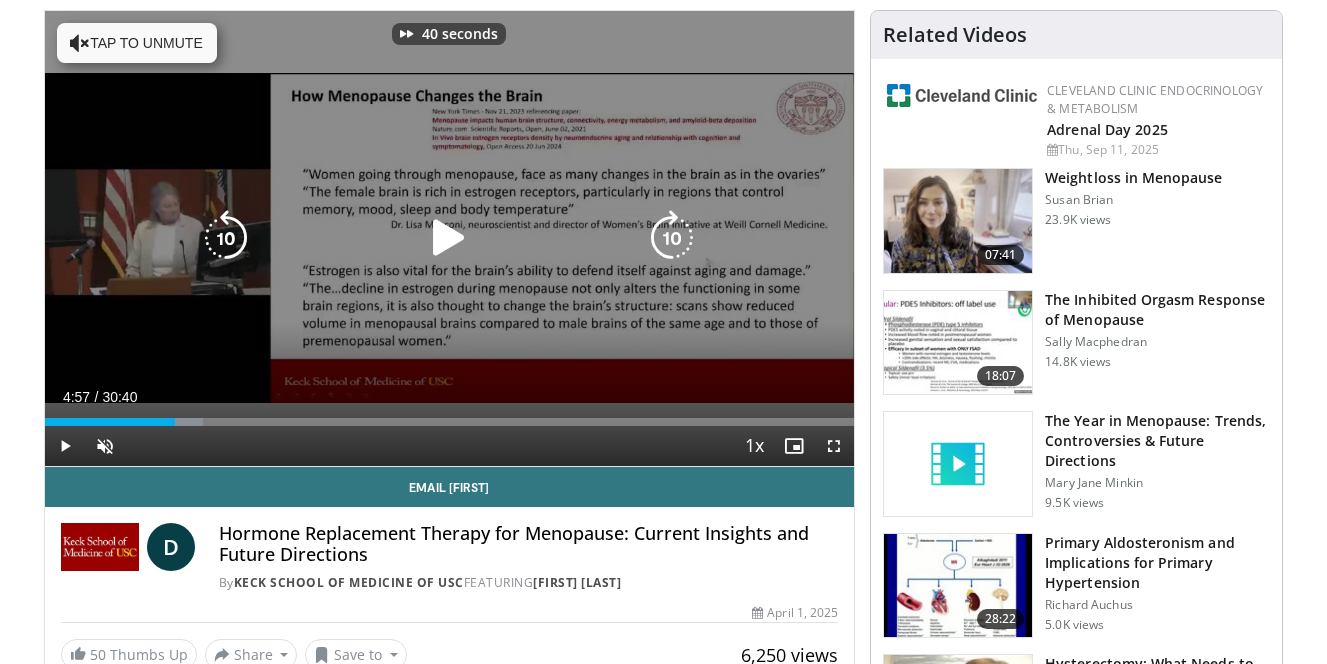click at bounding box center (672, 238) 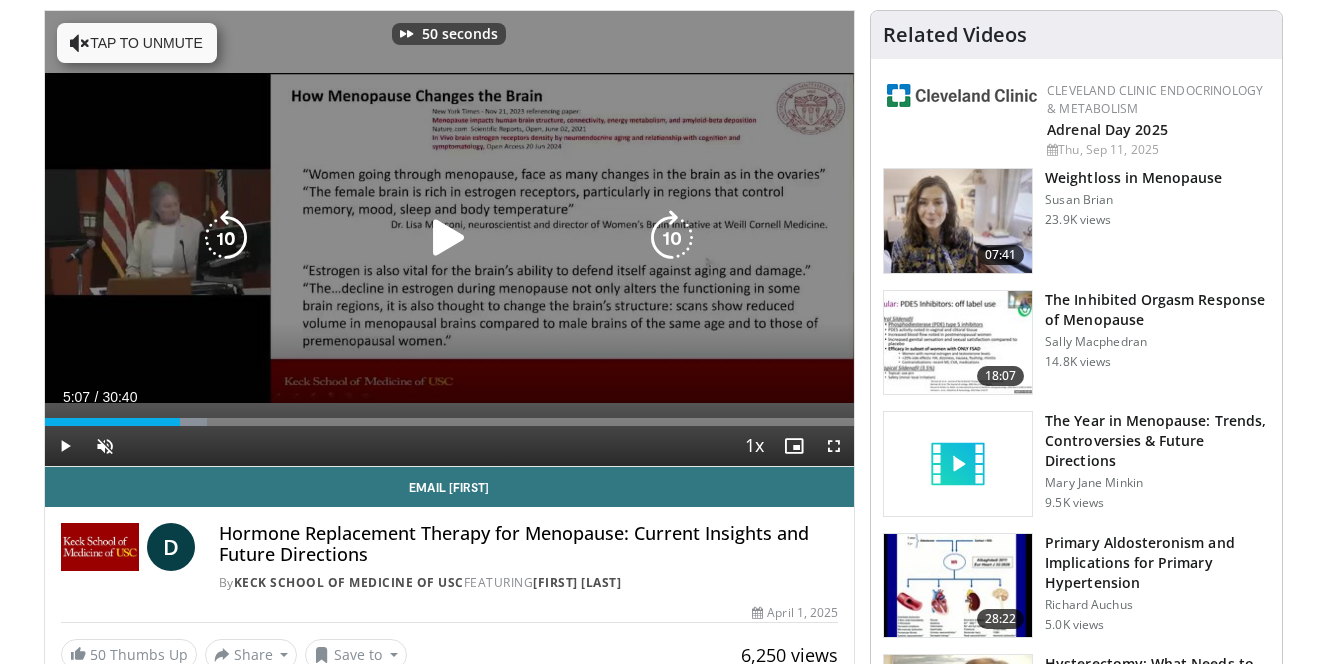 click at bounding box center [672, 238] 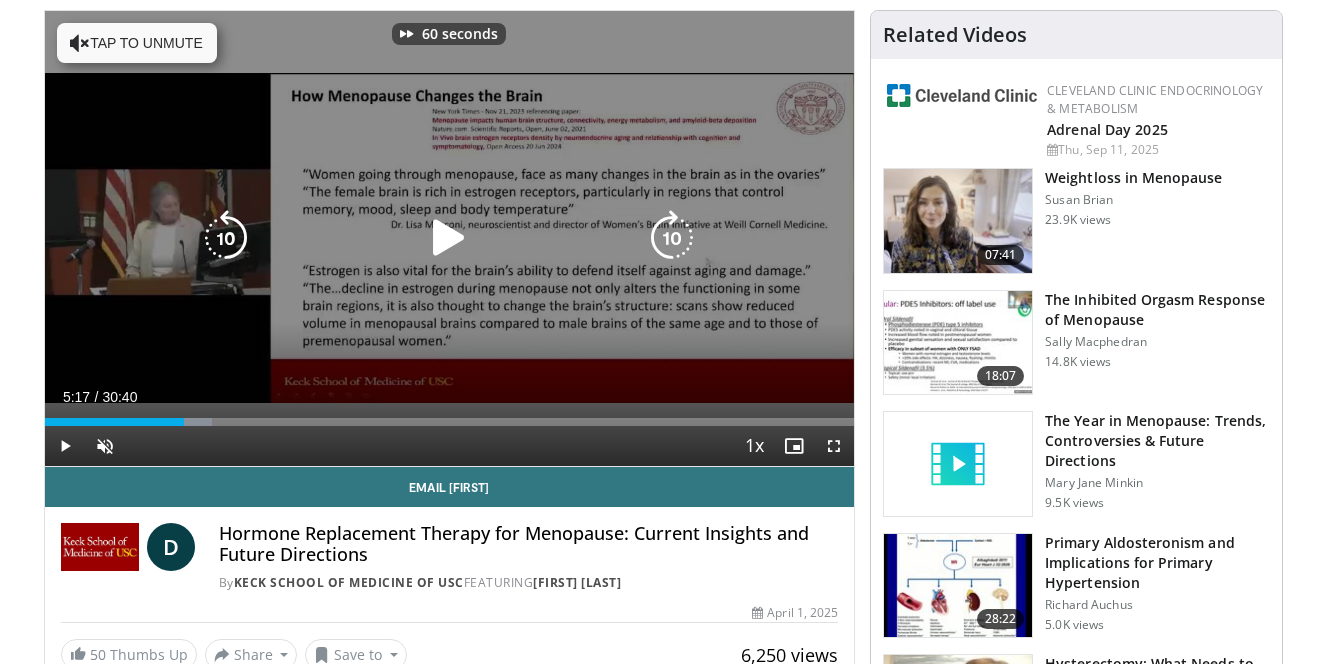 click at bounding box center (672, 238) 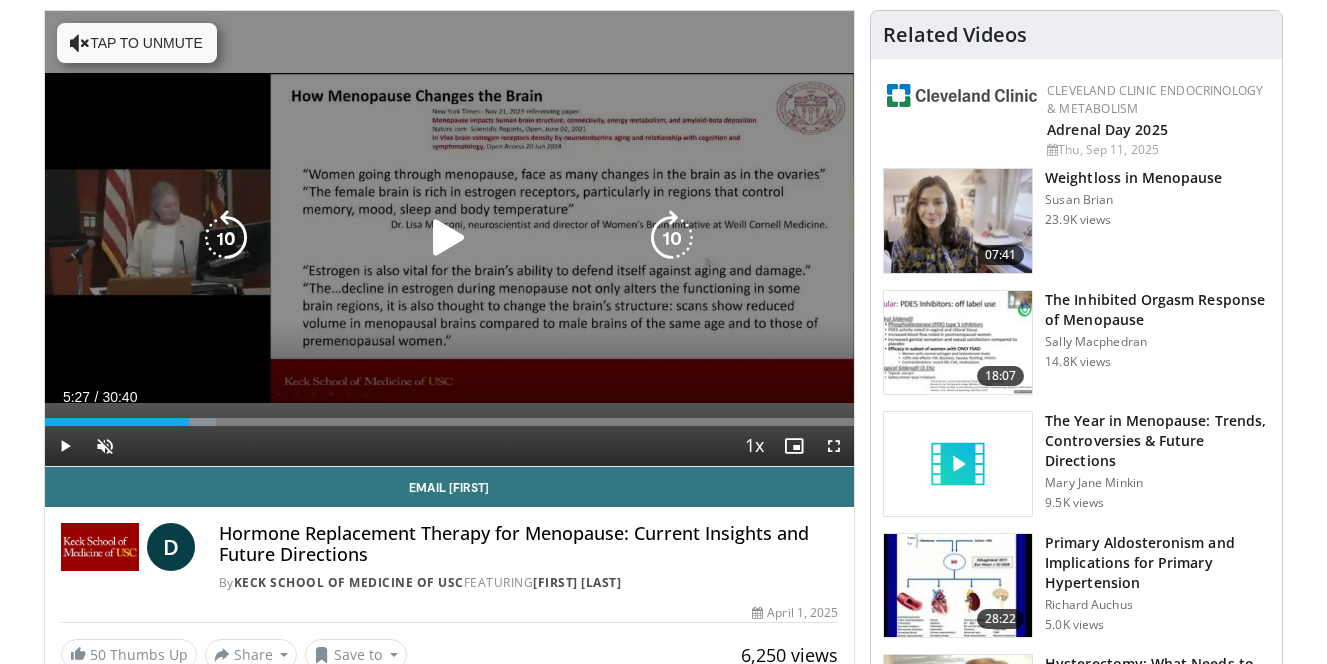 click at bounding box center [672, 238] 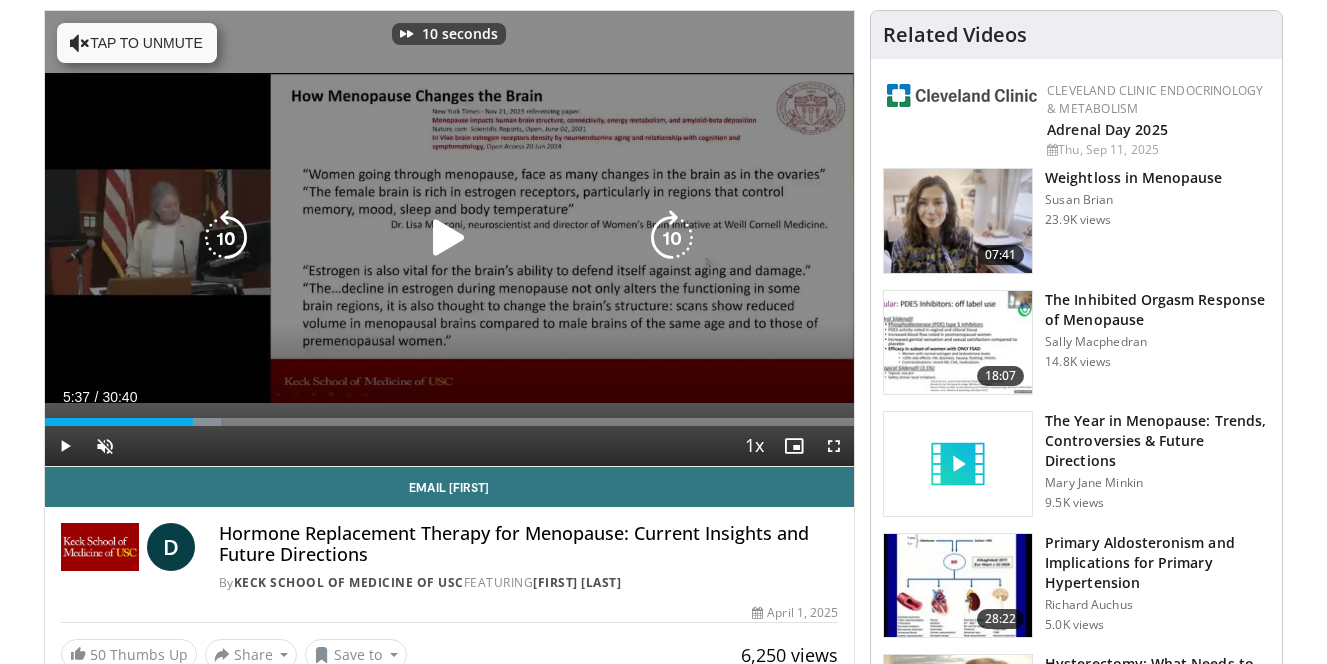 click at bounding box center [672, 238] 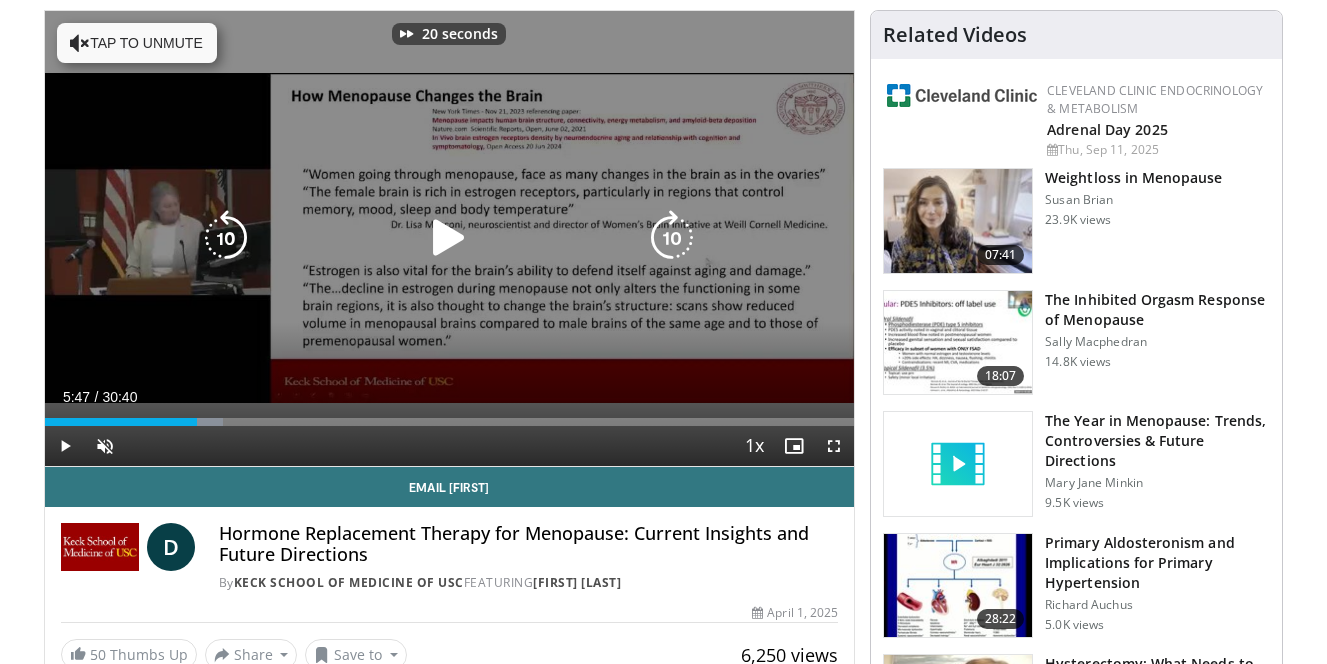 click at bounding box center [672, 238] 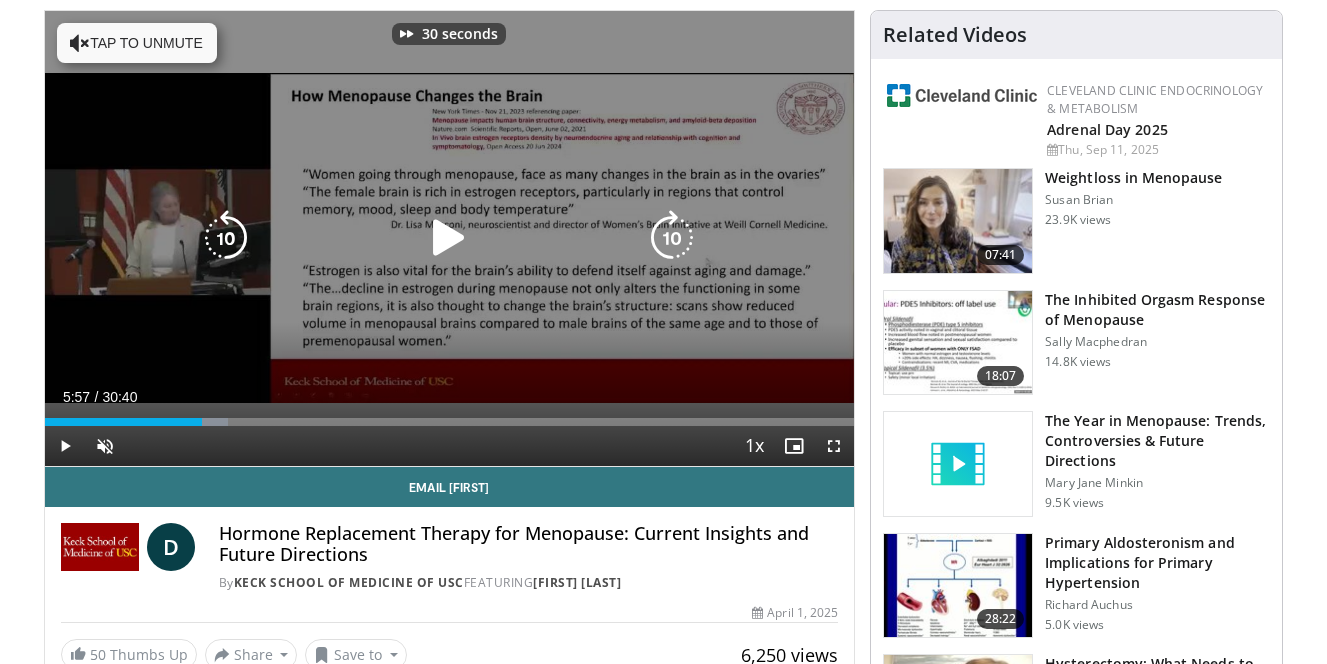 click at bounding box center (672, 238) 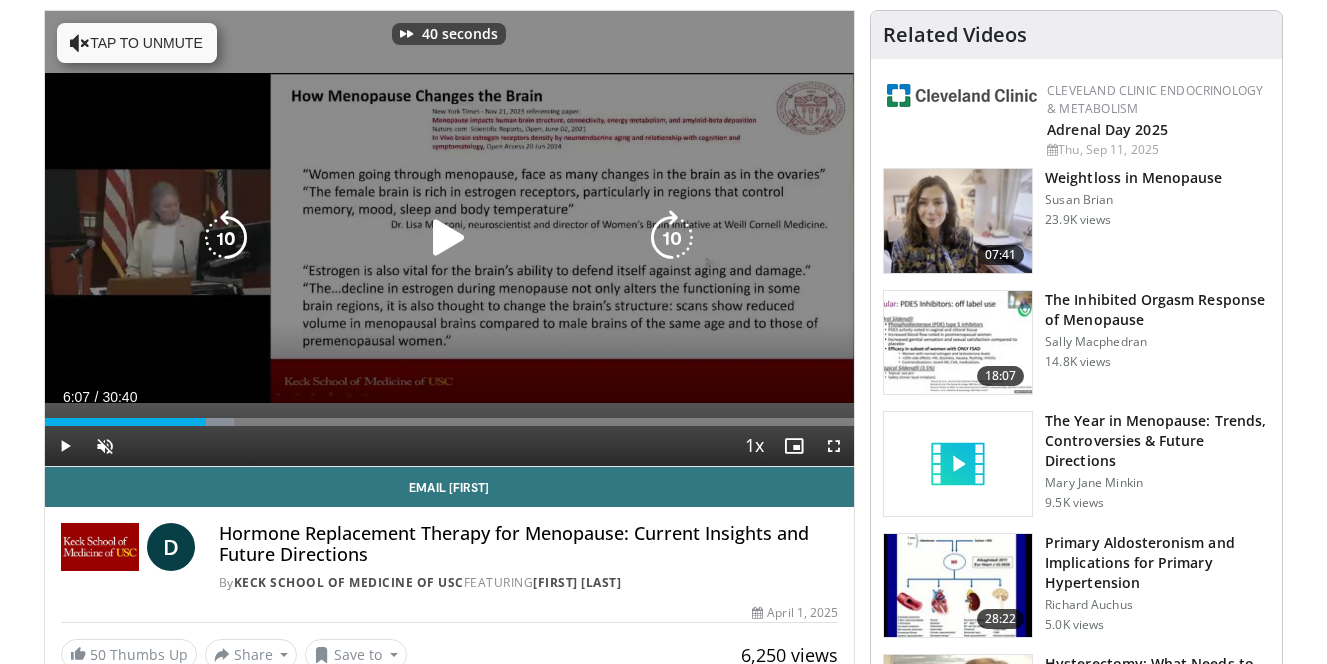 click at bounding box center [672, 238] 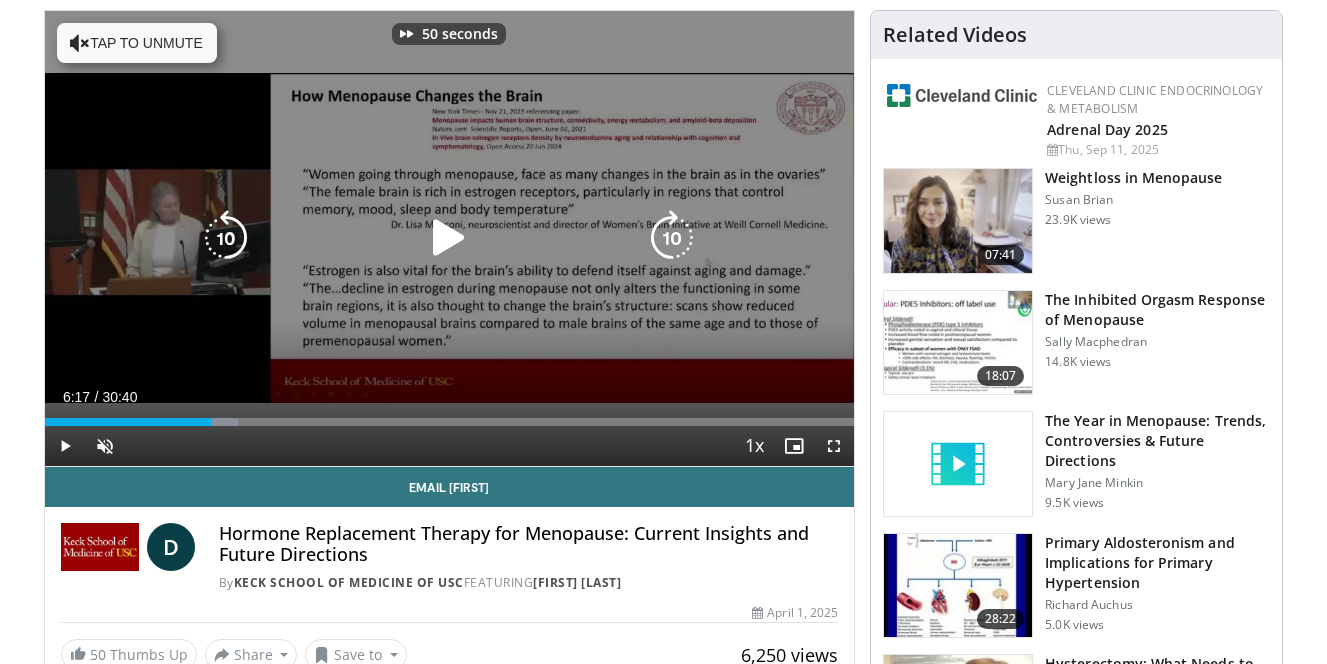 click at bounding box center (672, 238) 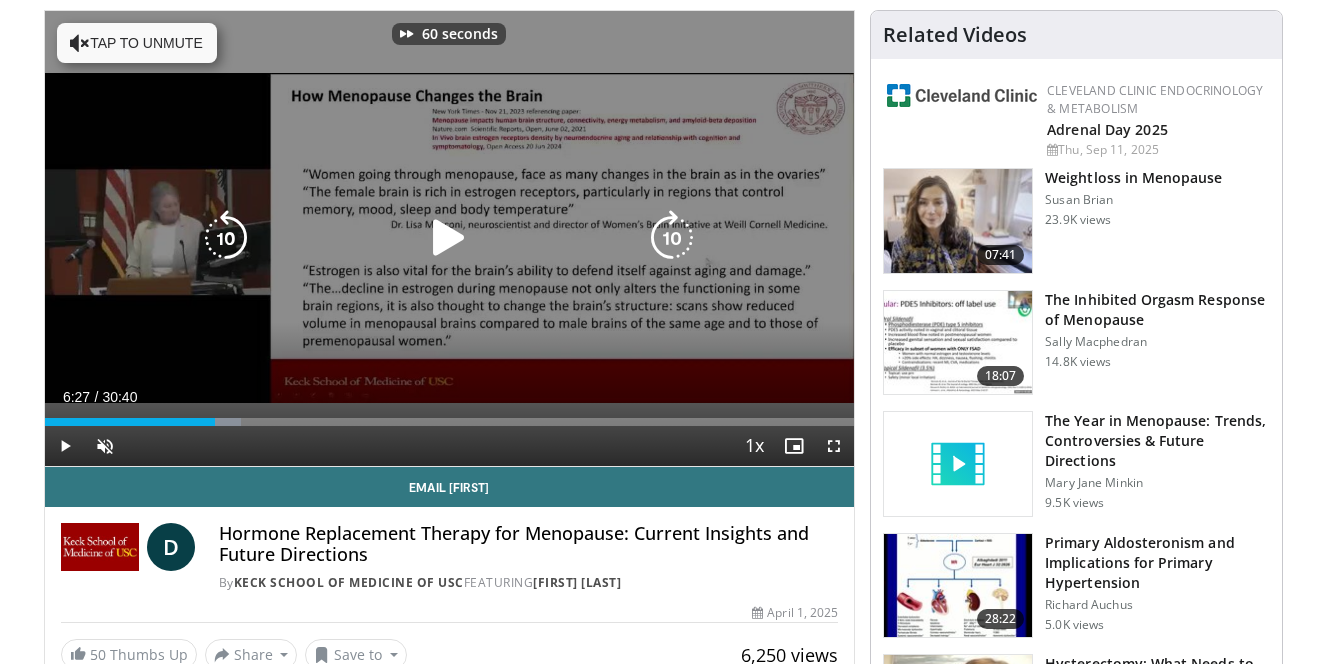 click at bounding box center (672, 238) 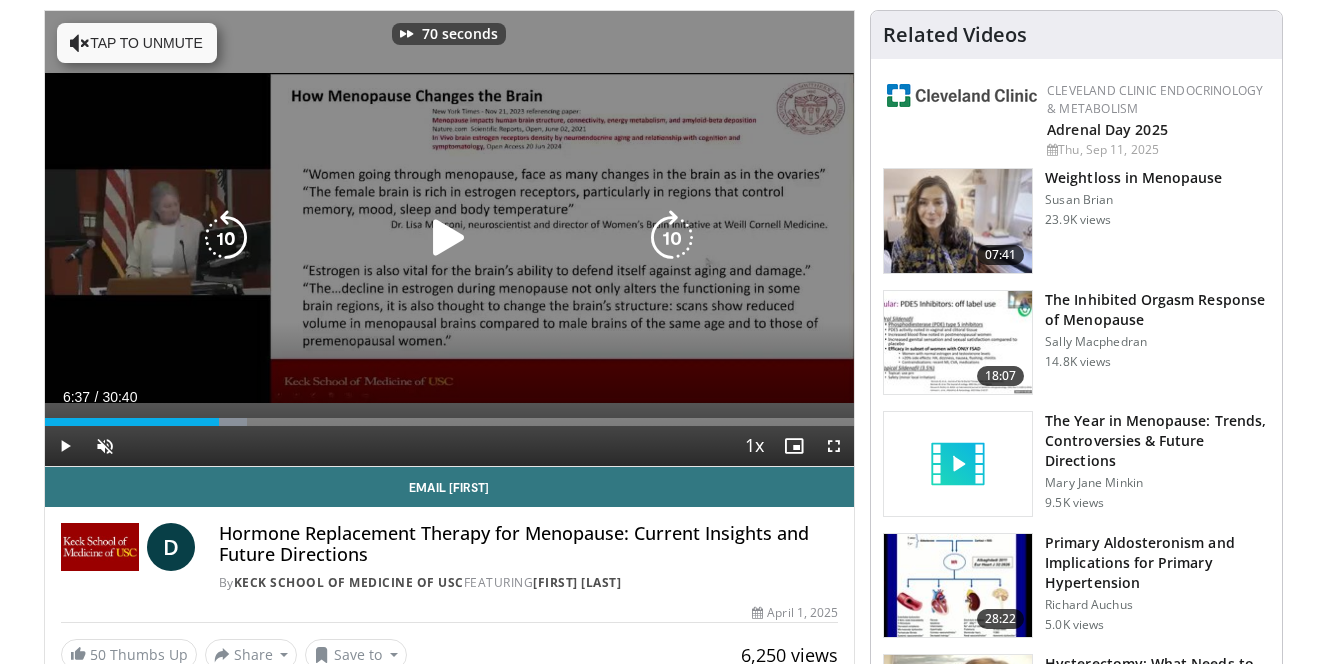 click at bounding box center [672, 238] 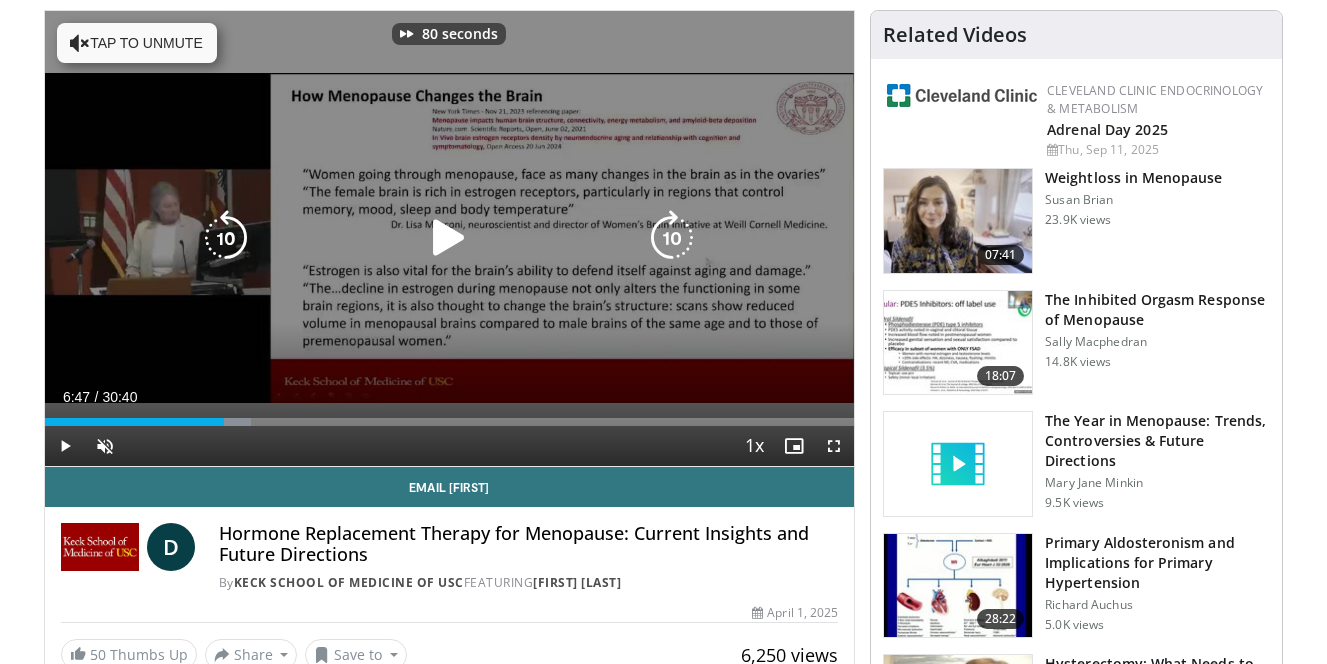 click at bounding box center [672, 238] 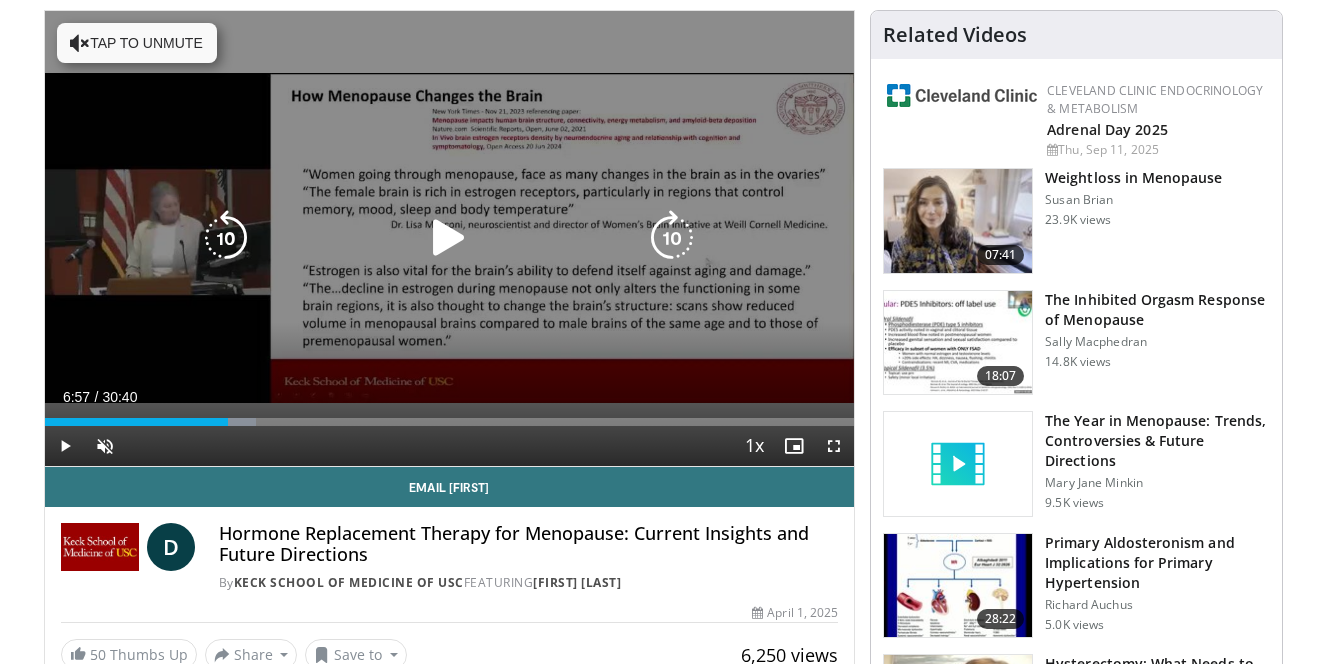 click at bounding box center (672, 238) 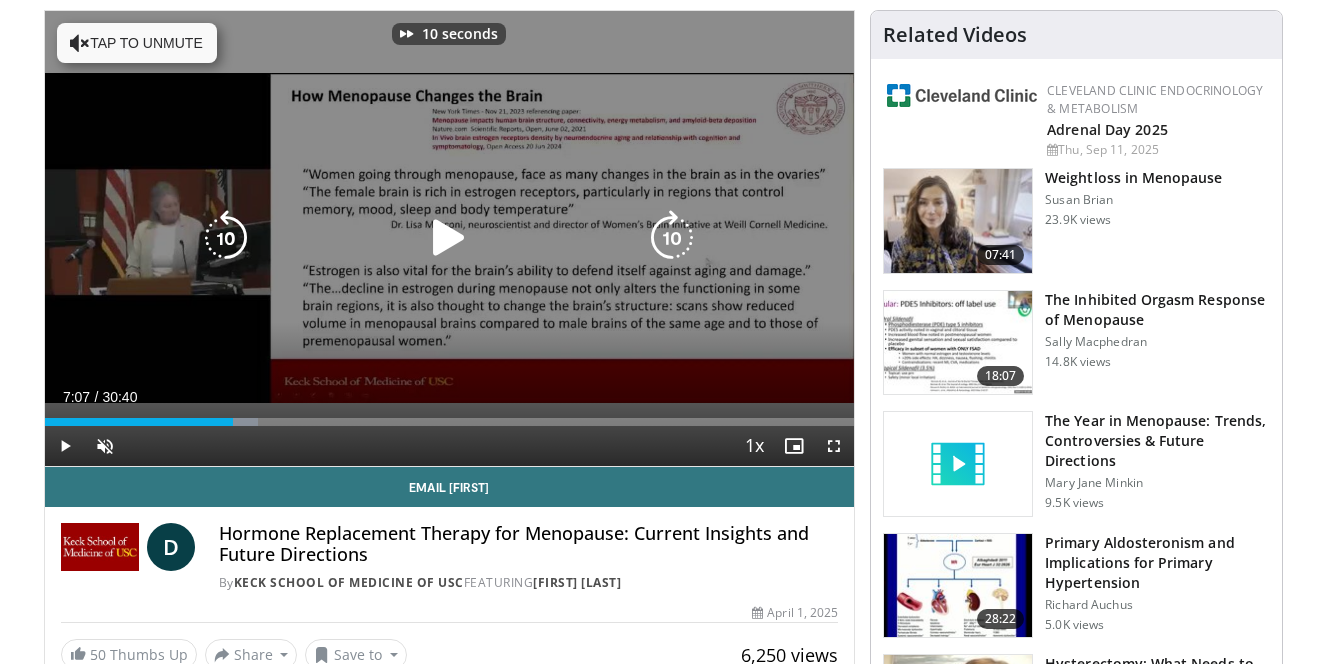 click at bounding box center [672, 238] 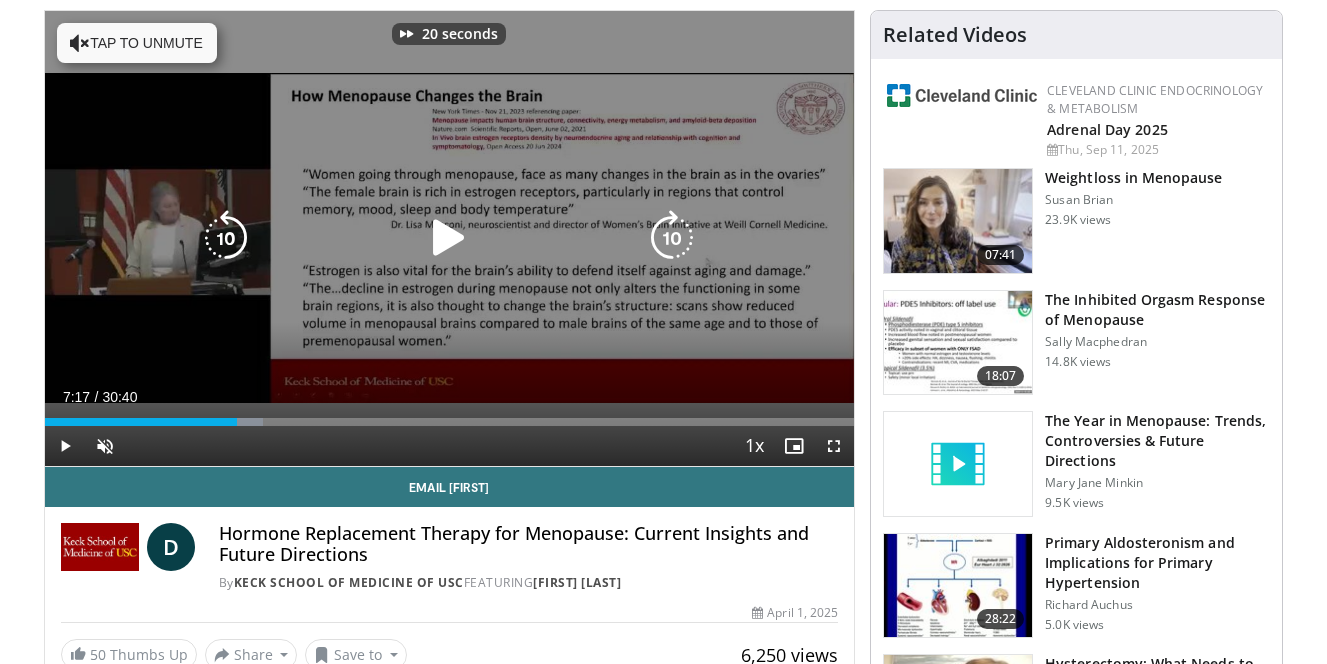 click at bounding box center [672, 238] 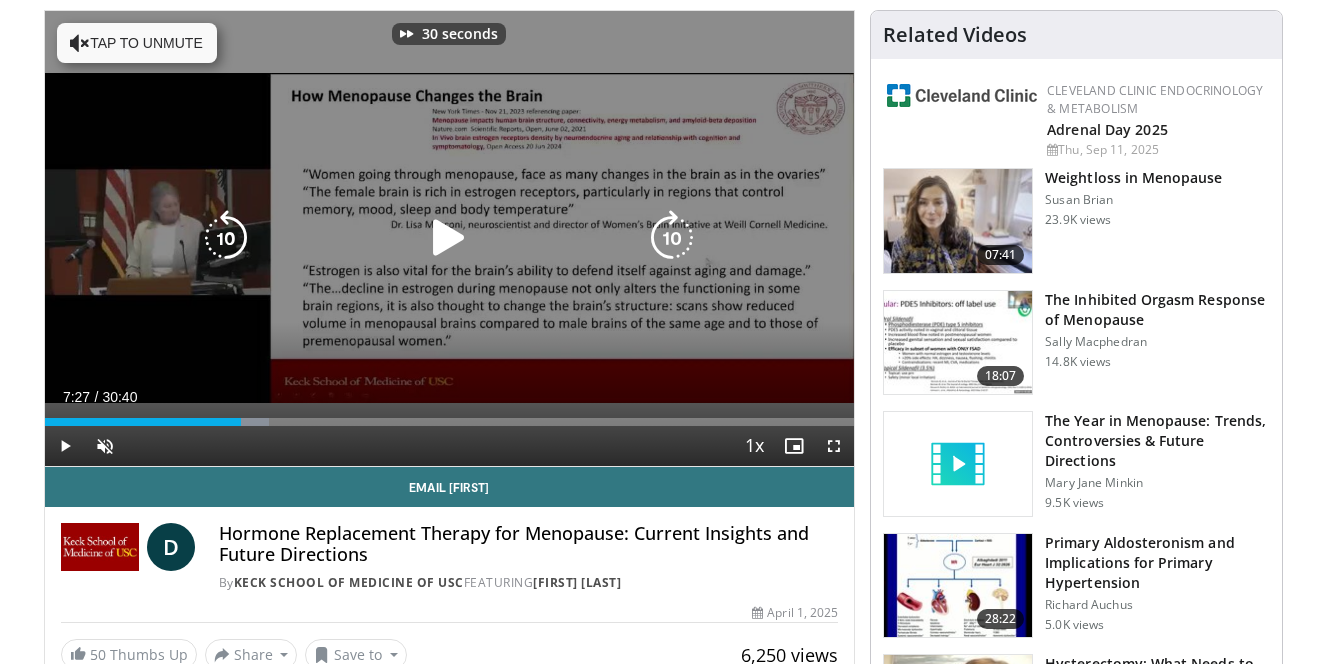 click at bounding box center [672, 238] 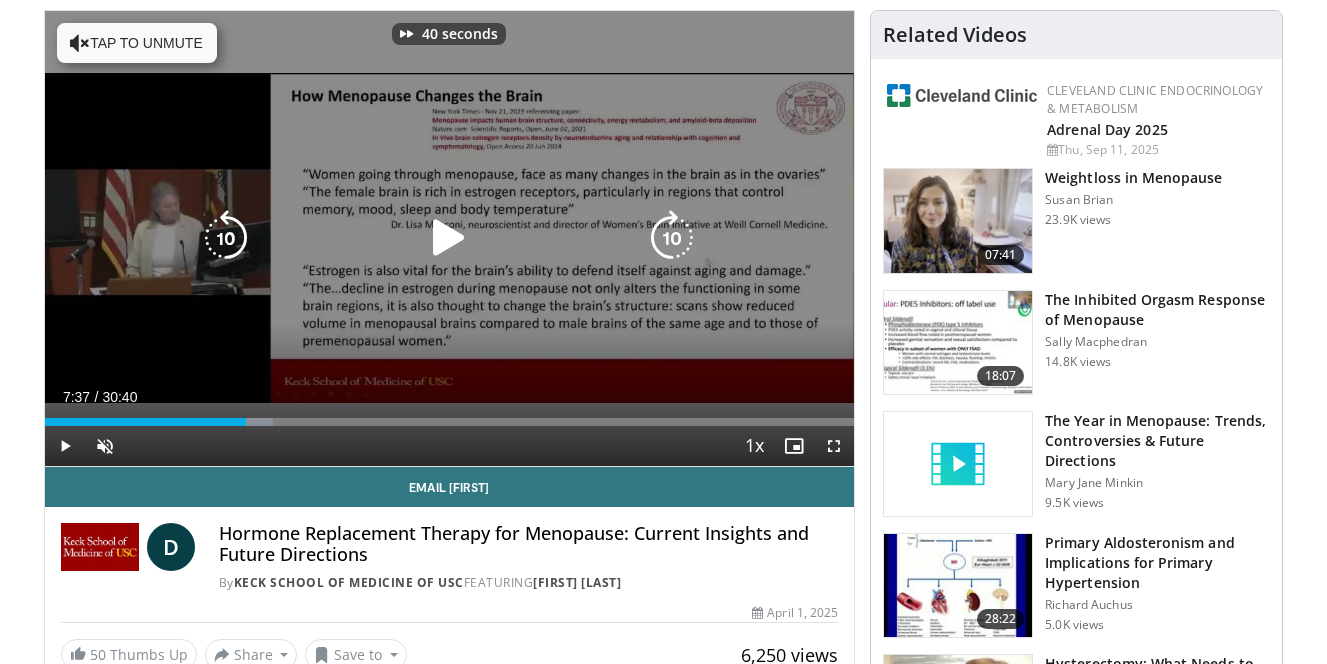 click at bounding box center [672, 238] 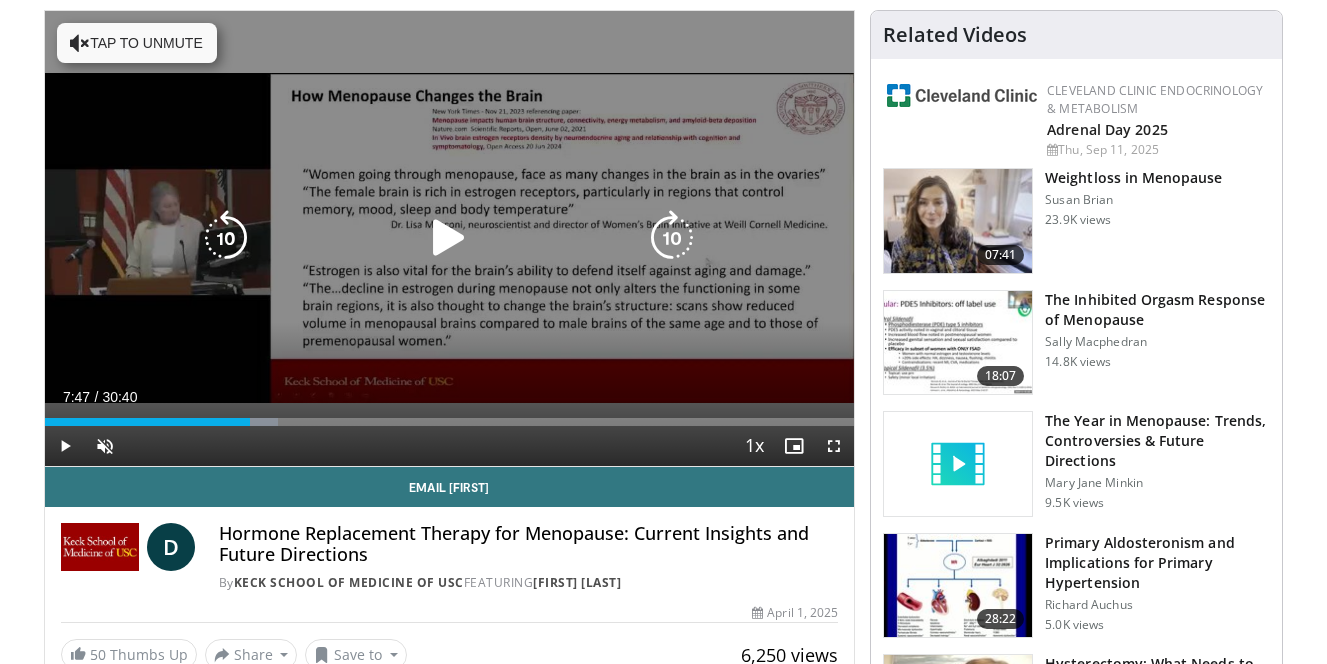 click at bounding box center (672, 238) 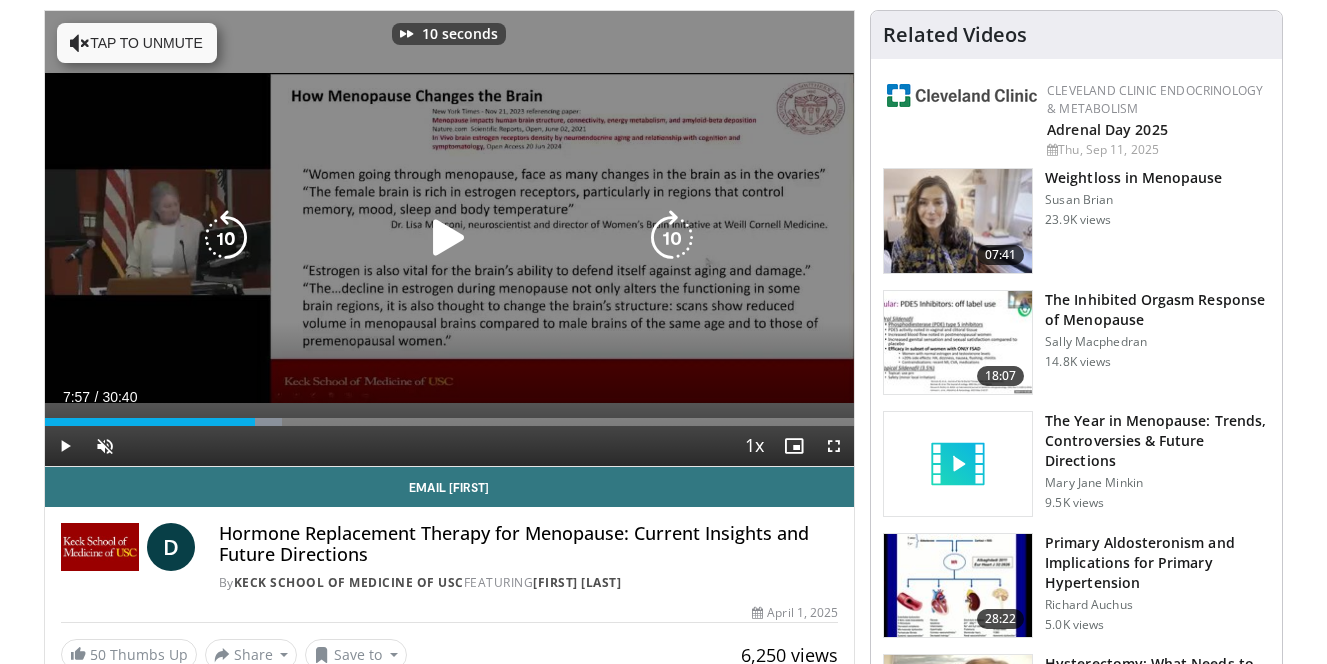 click at bounding box center [672, 238] 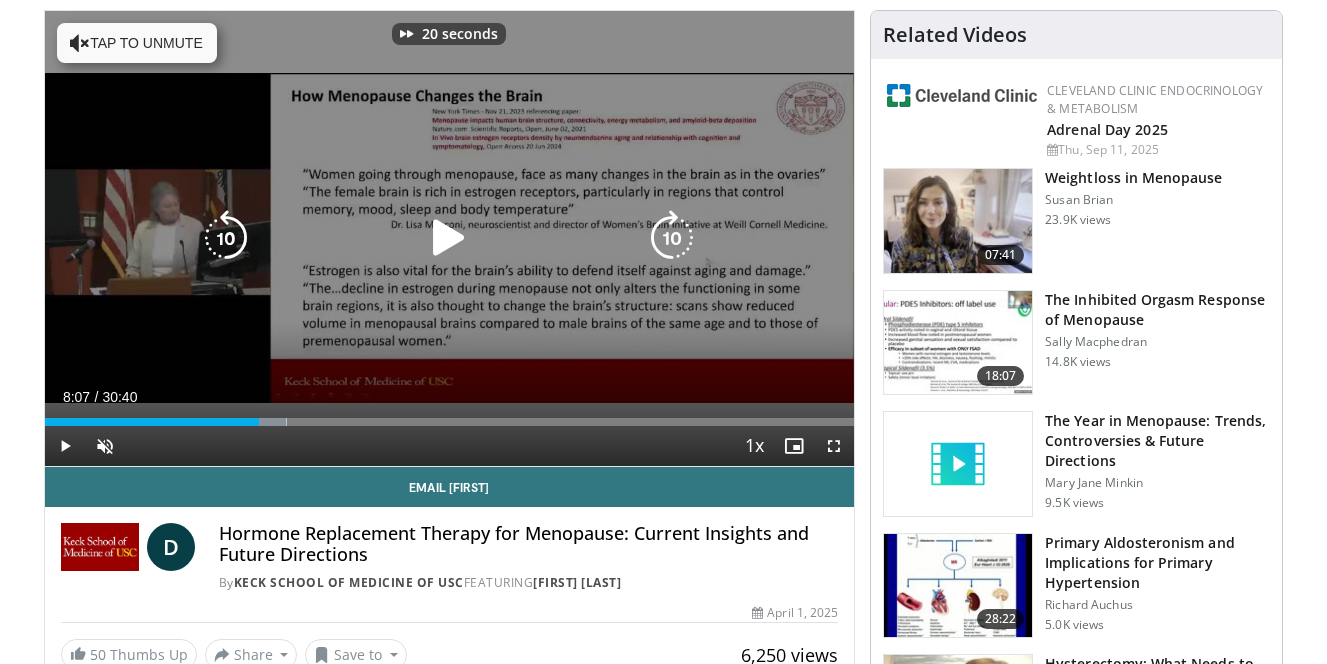 click at bounding box center (672, 238) 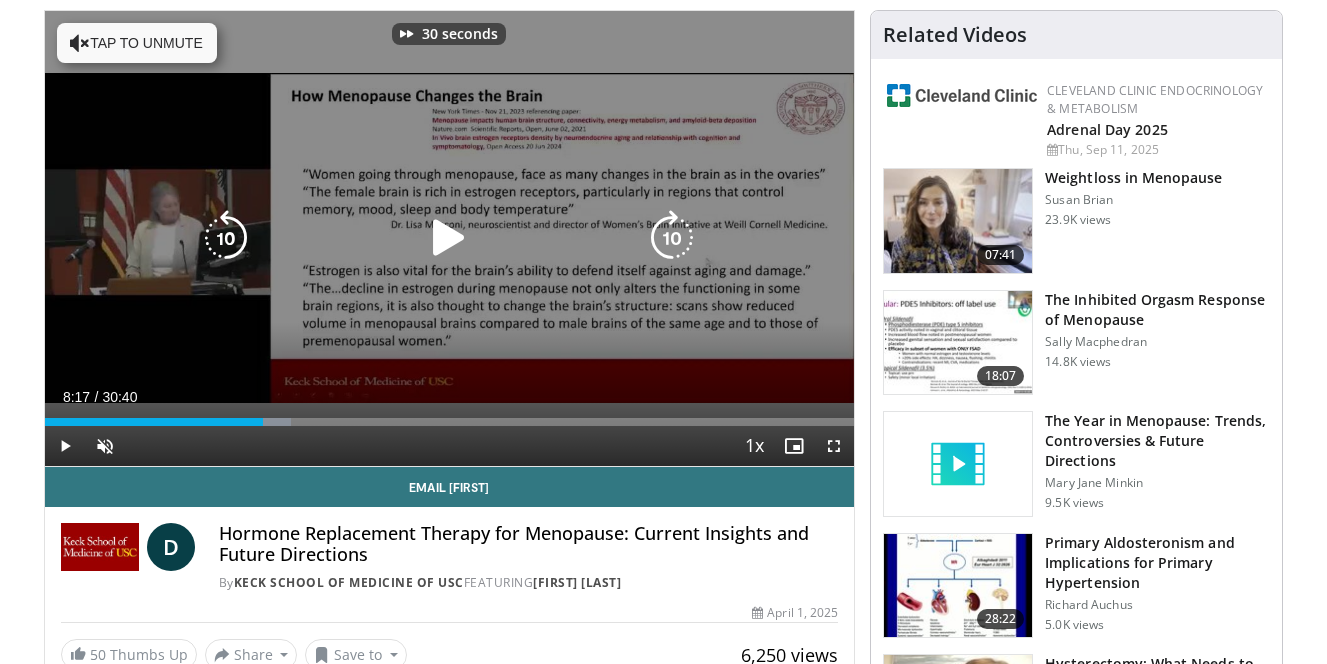 click at bounding box center [672, 238] 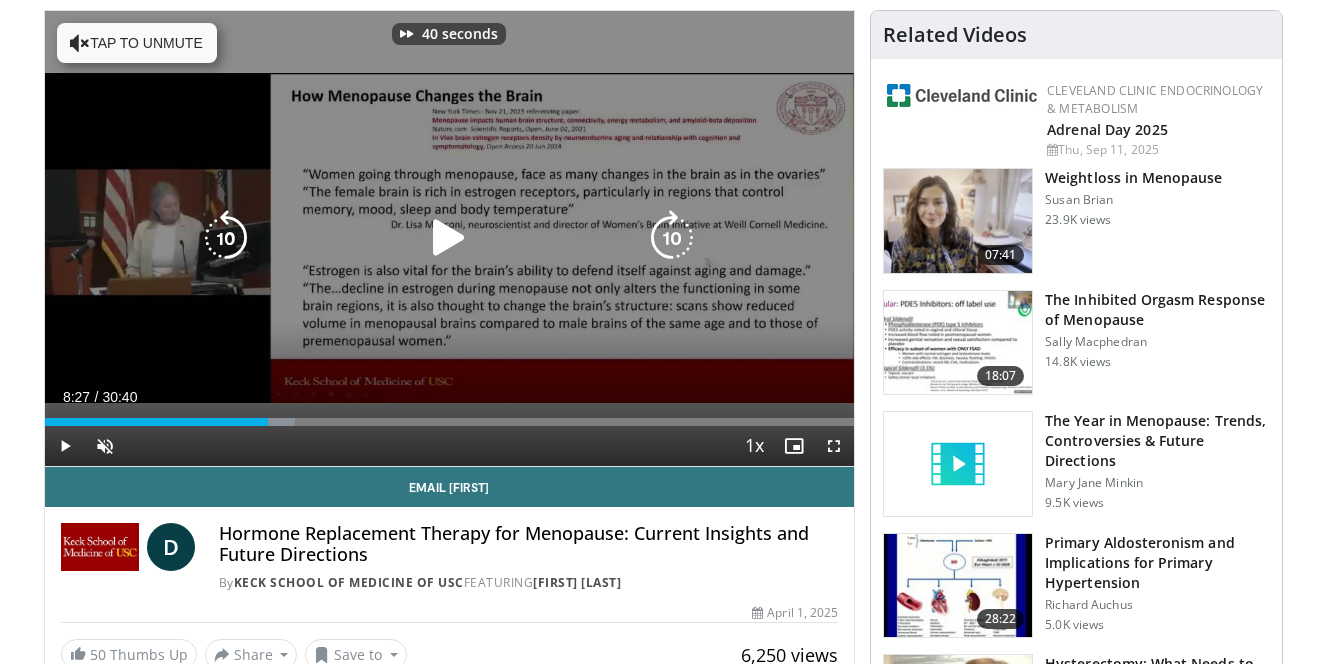 click at bounding box center (672, 238) 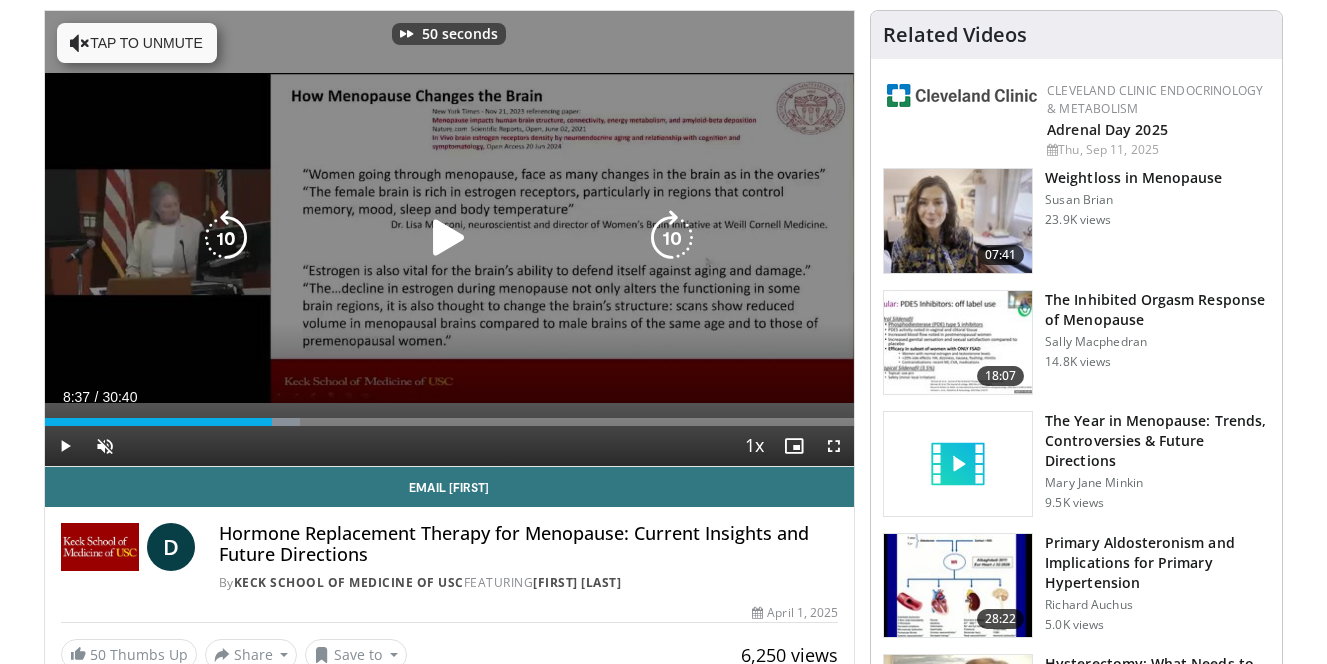 click at bounding box center [672, 238] 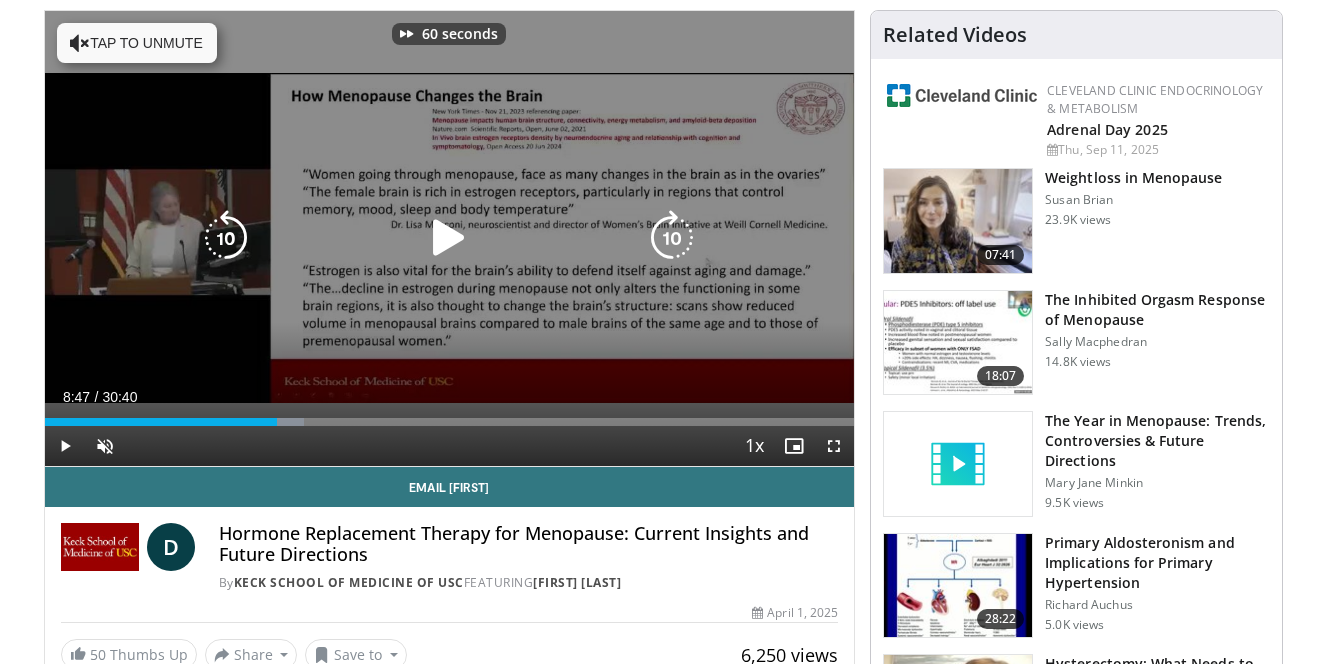 click at bounding box center (672, 238) 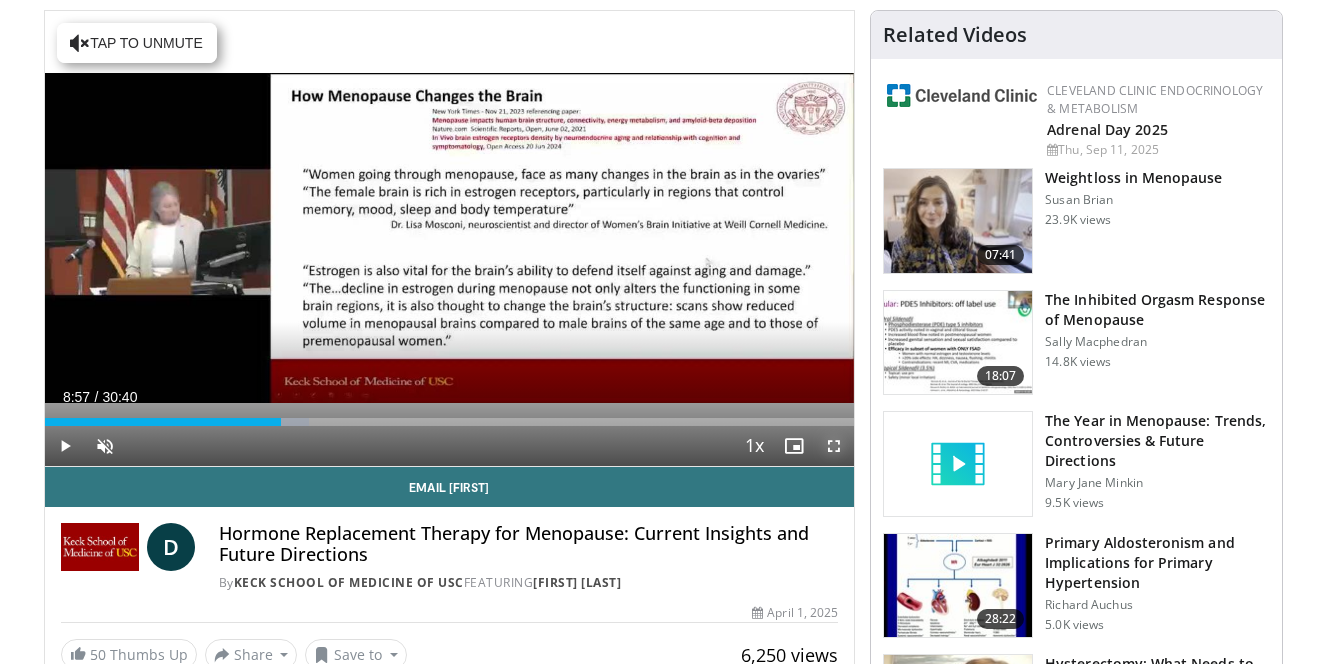 click at bounding box center [834, 446] 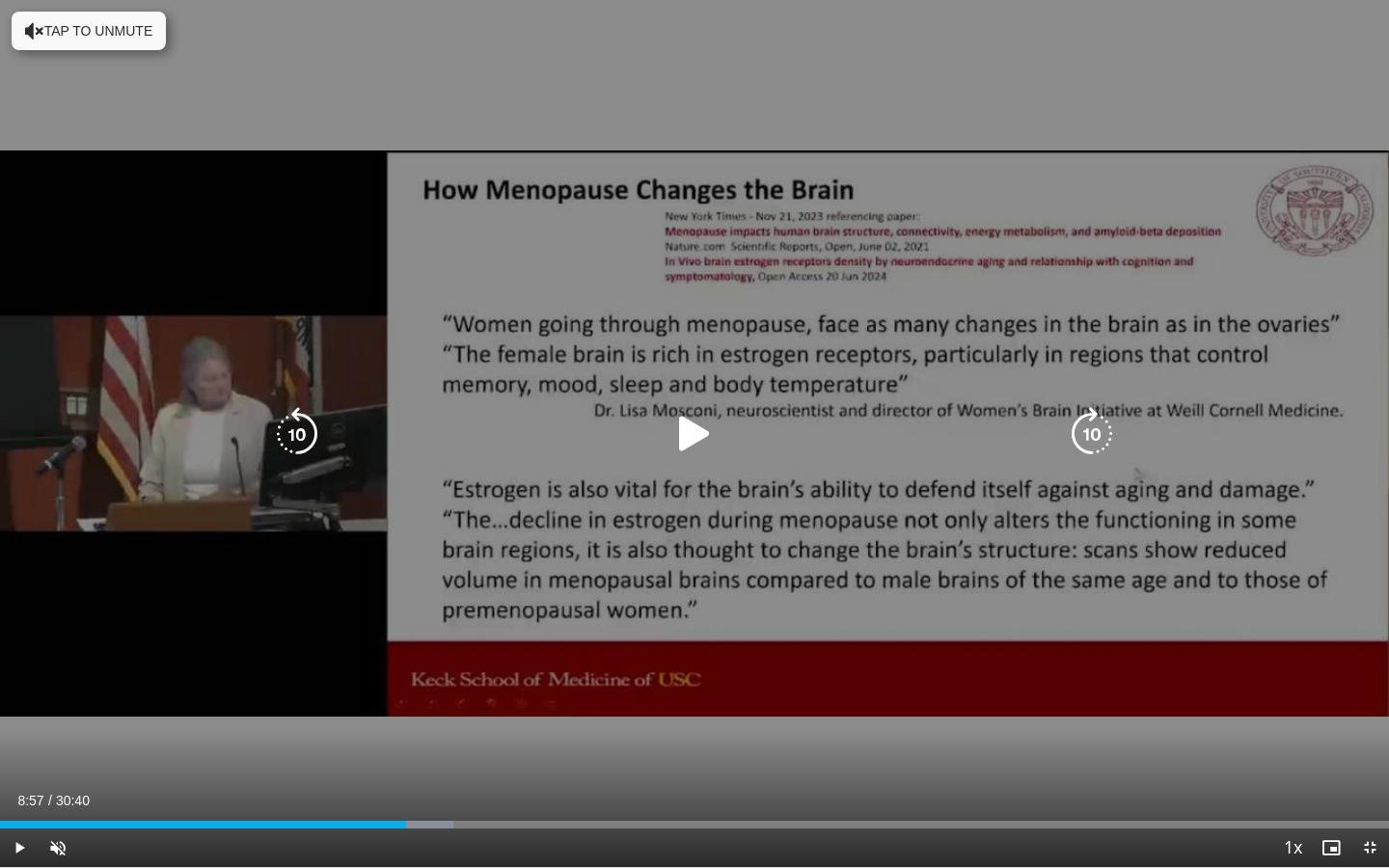 click at bounding box center [1092, 434] 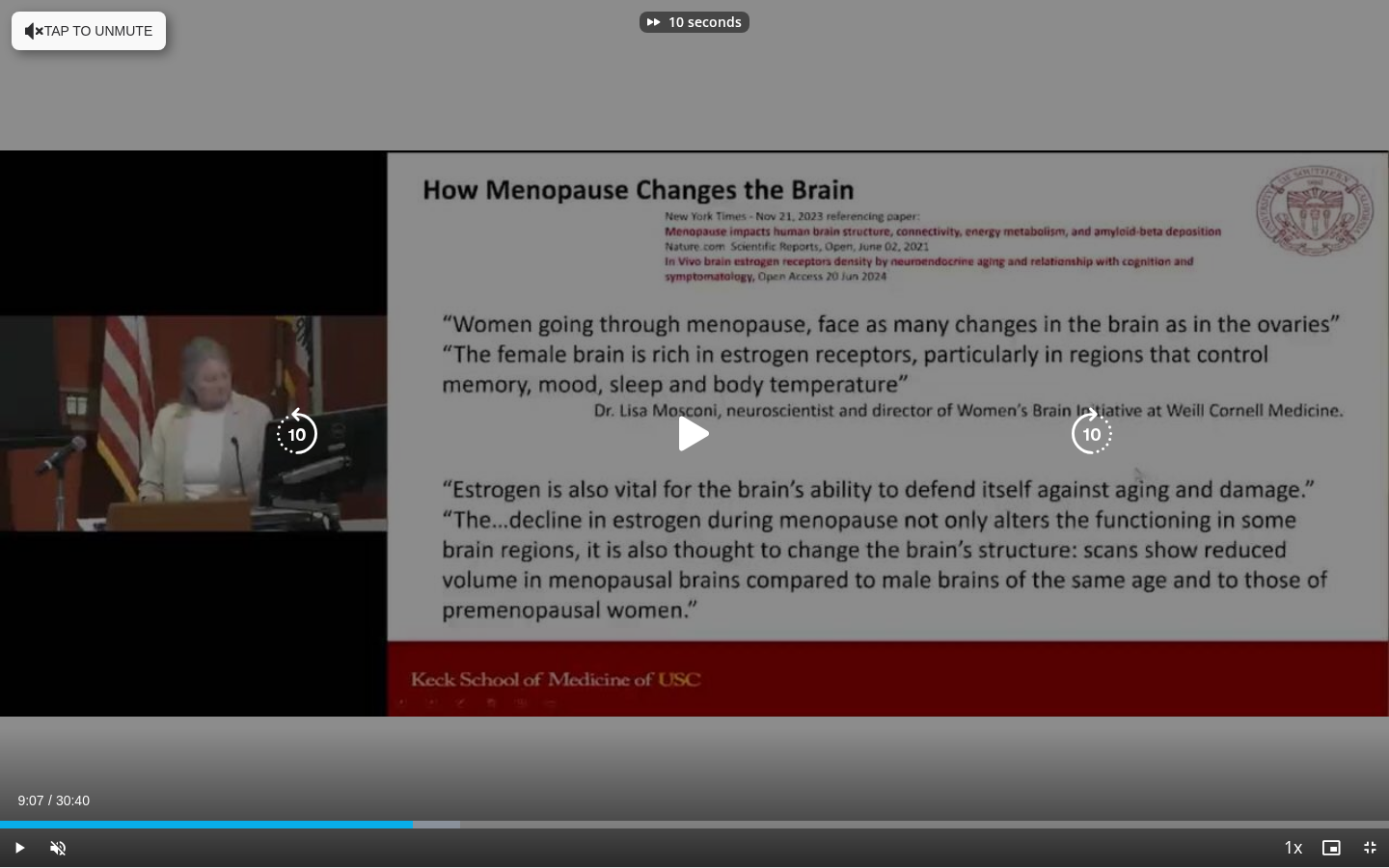 click at bounding box center [1092, 434] 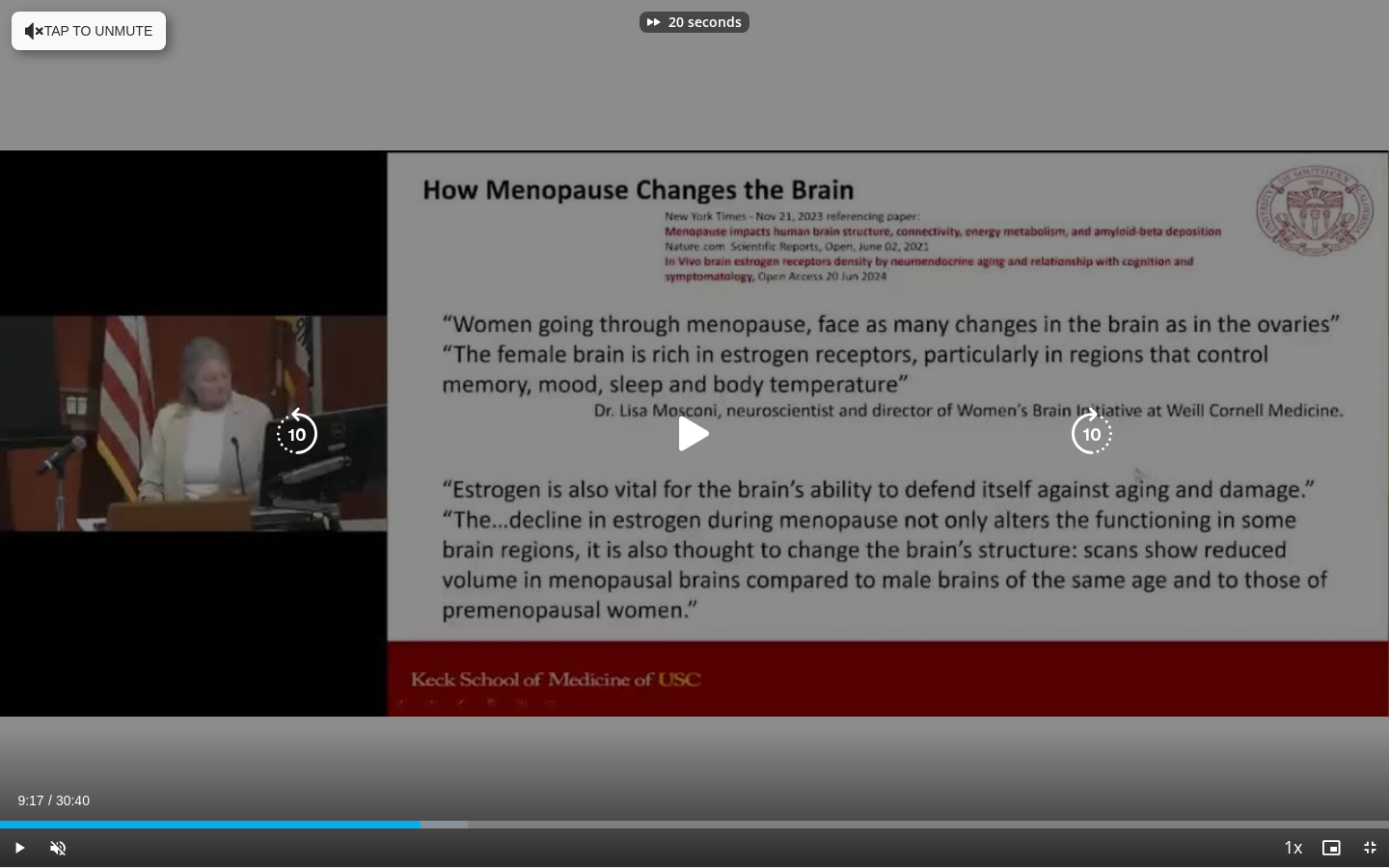 click at bounding box center (1092, 434) 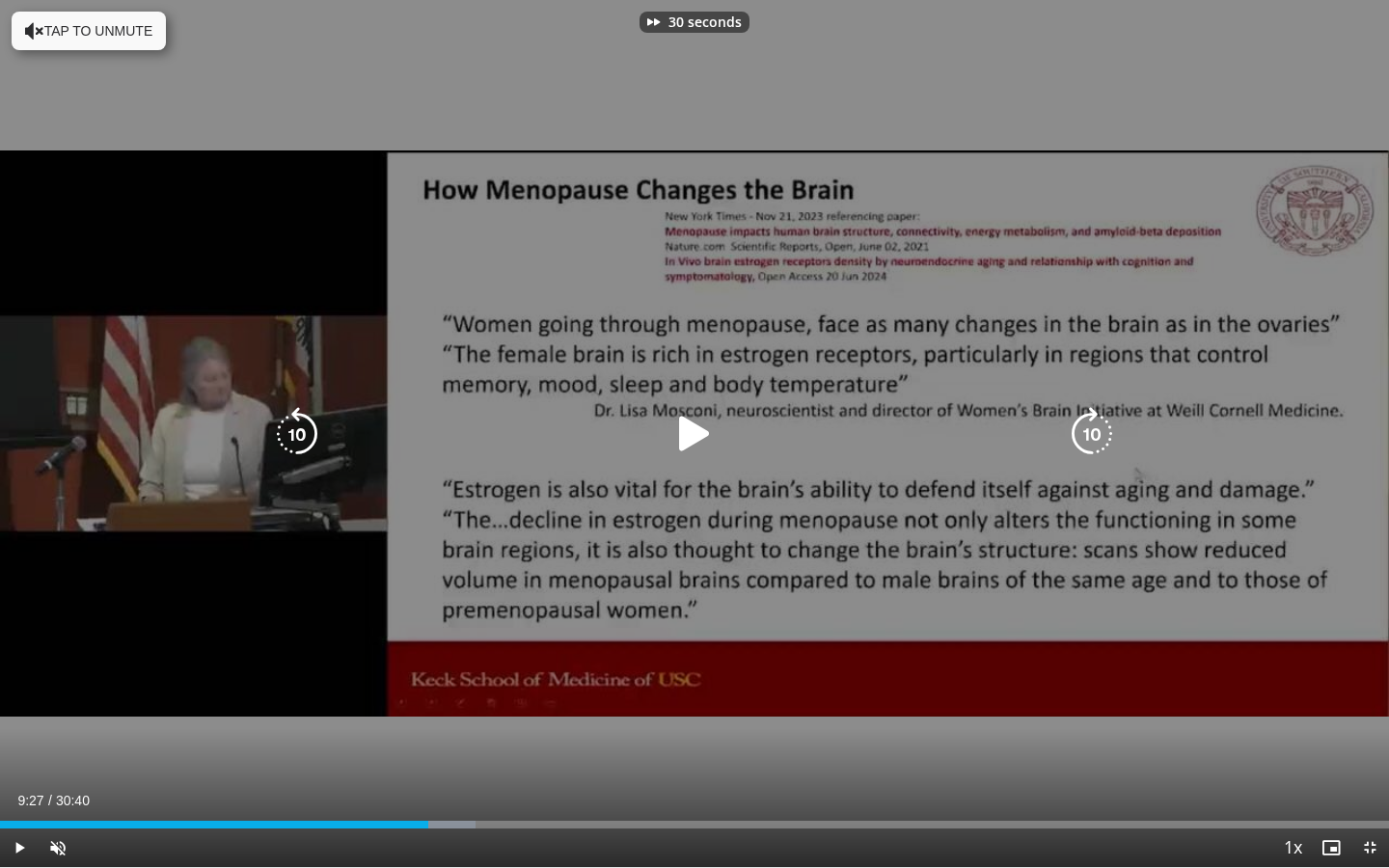 click at bounding box center (1092, 434) 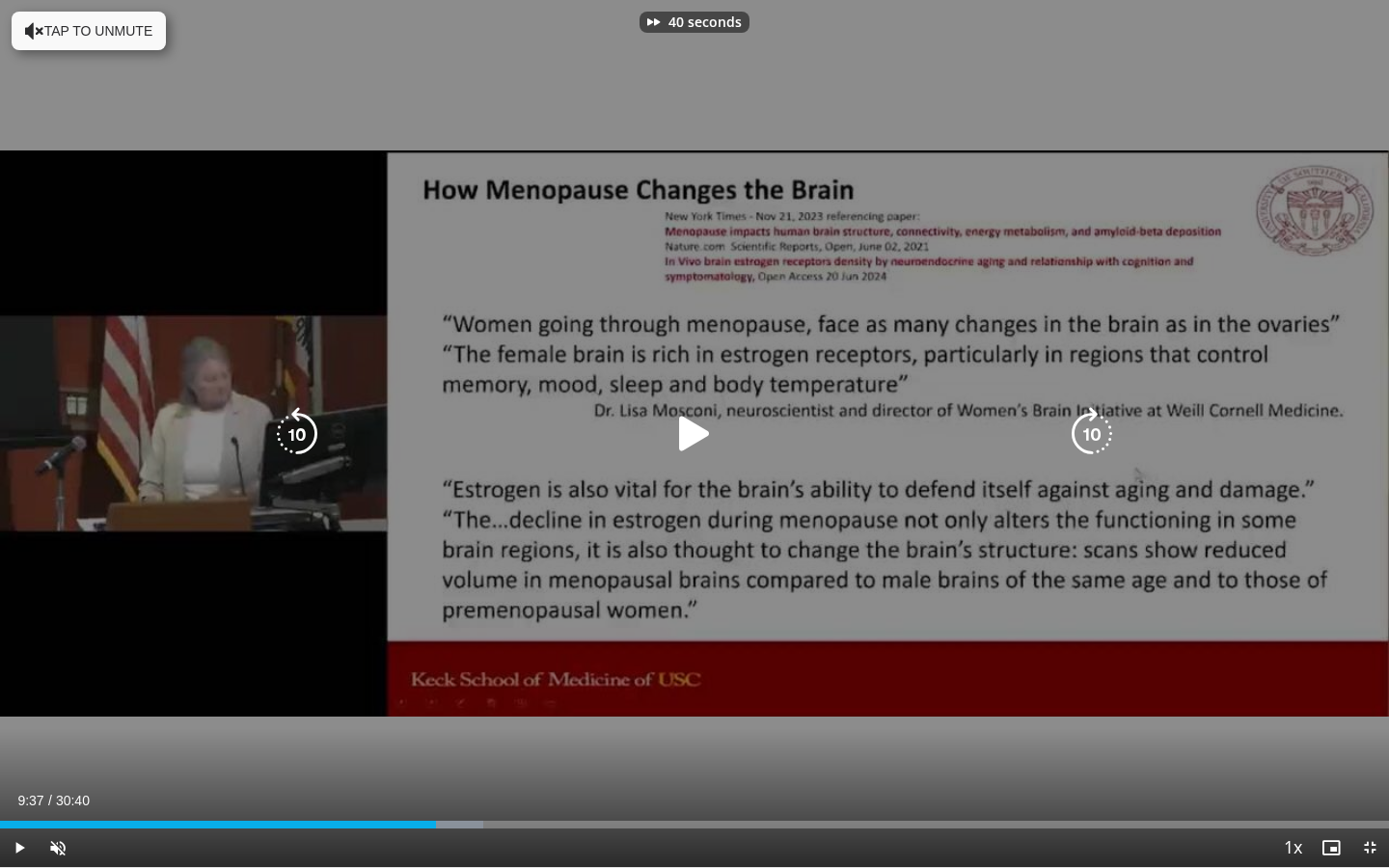 click at bounding box center [1092, 434] 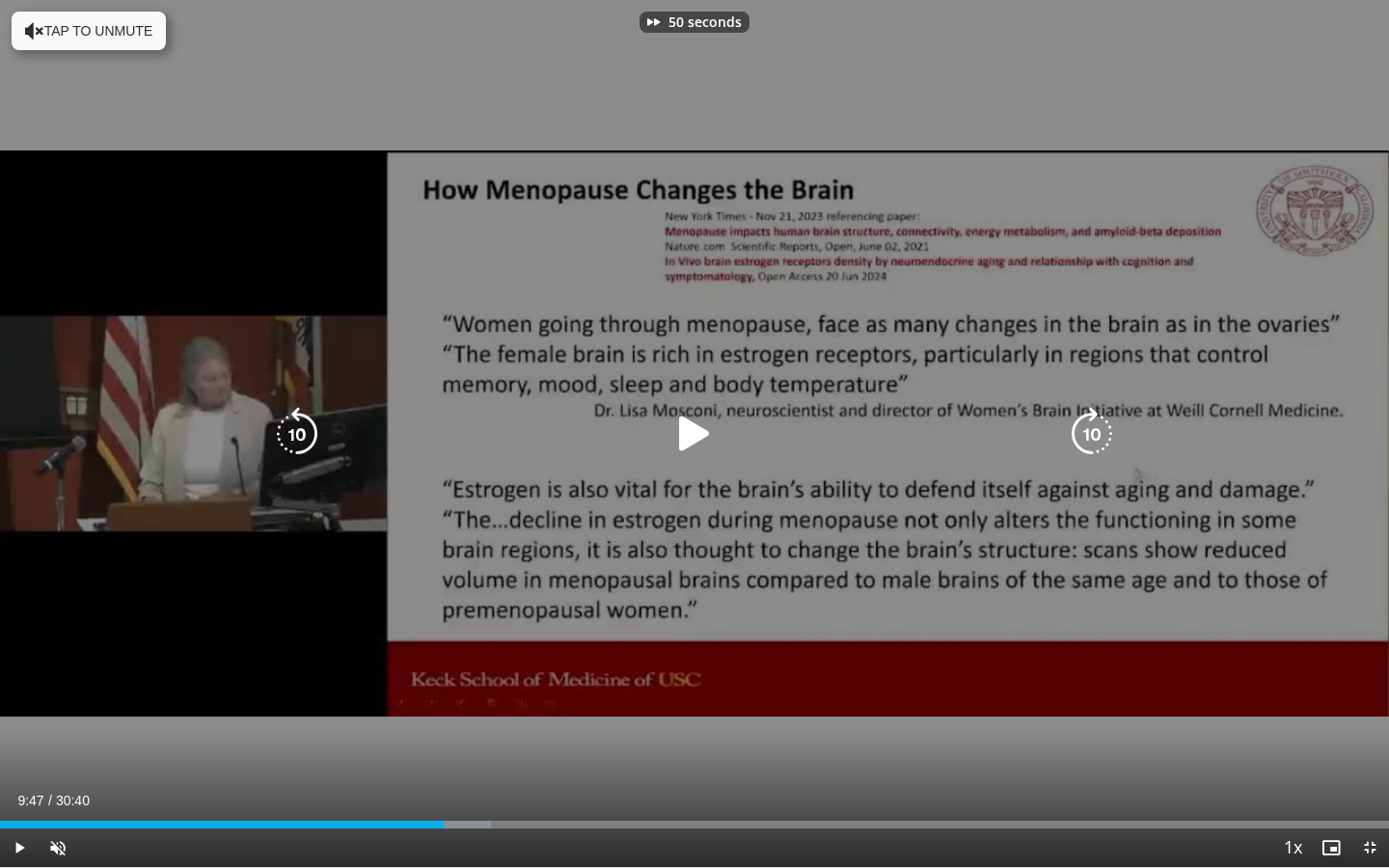 click at bounding box center [1092, 434] 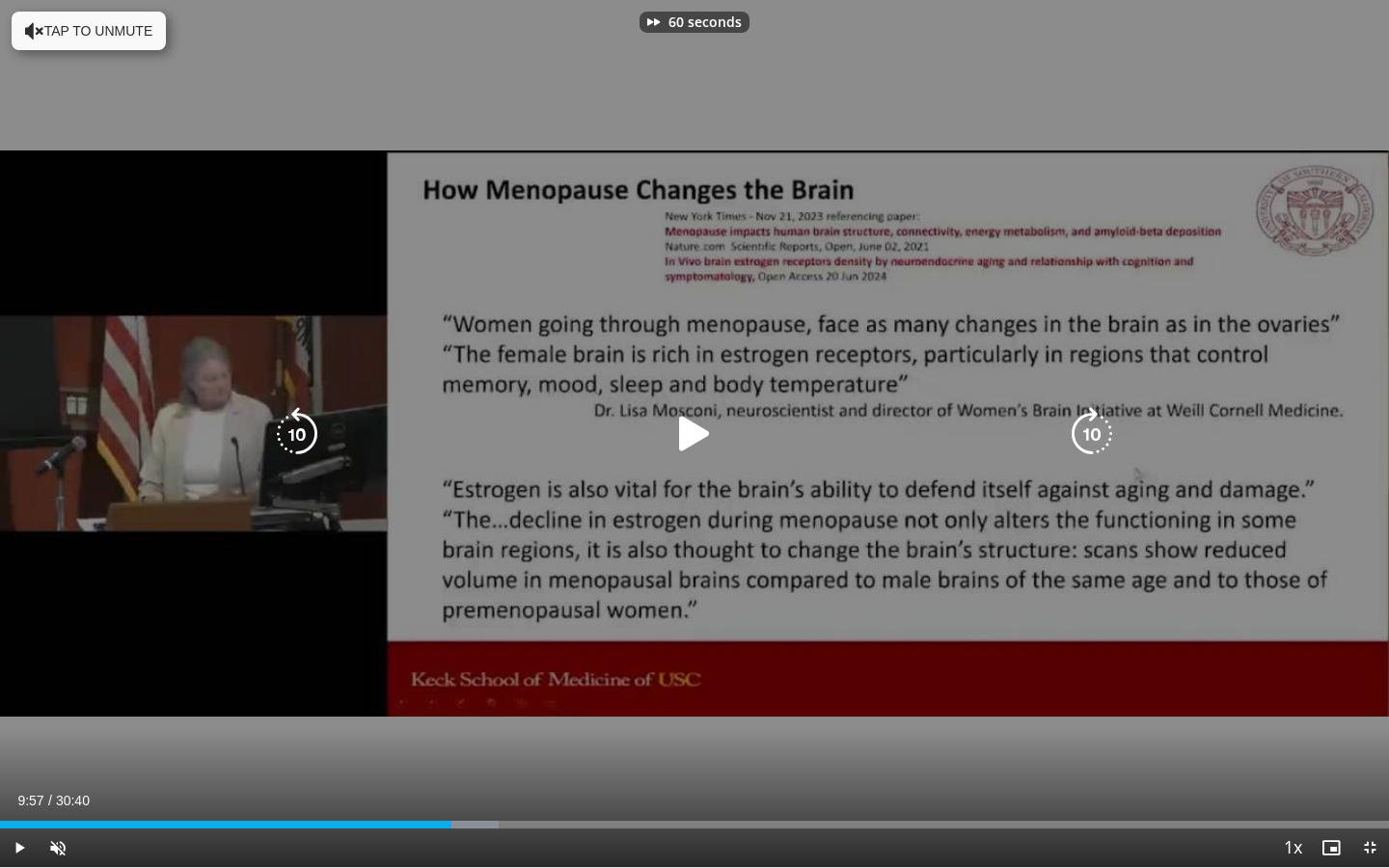 click at bounding box center (1092, 434) 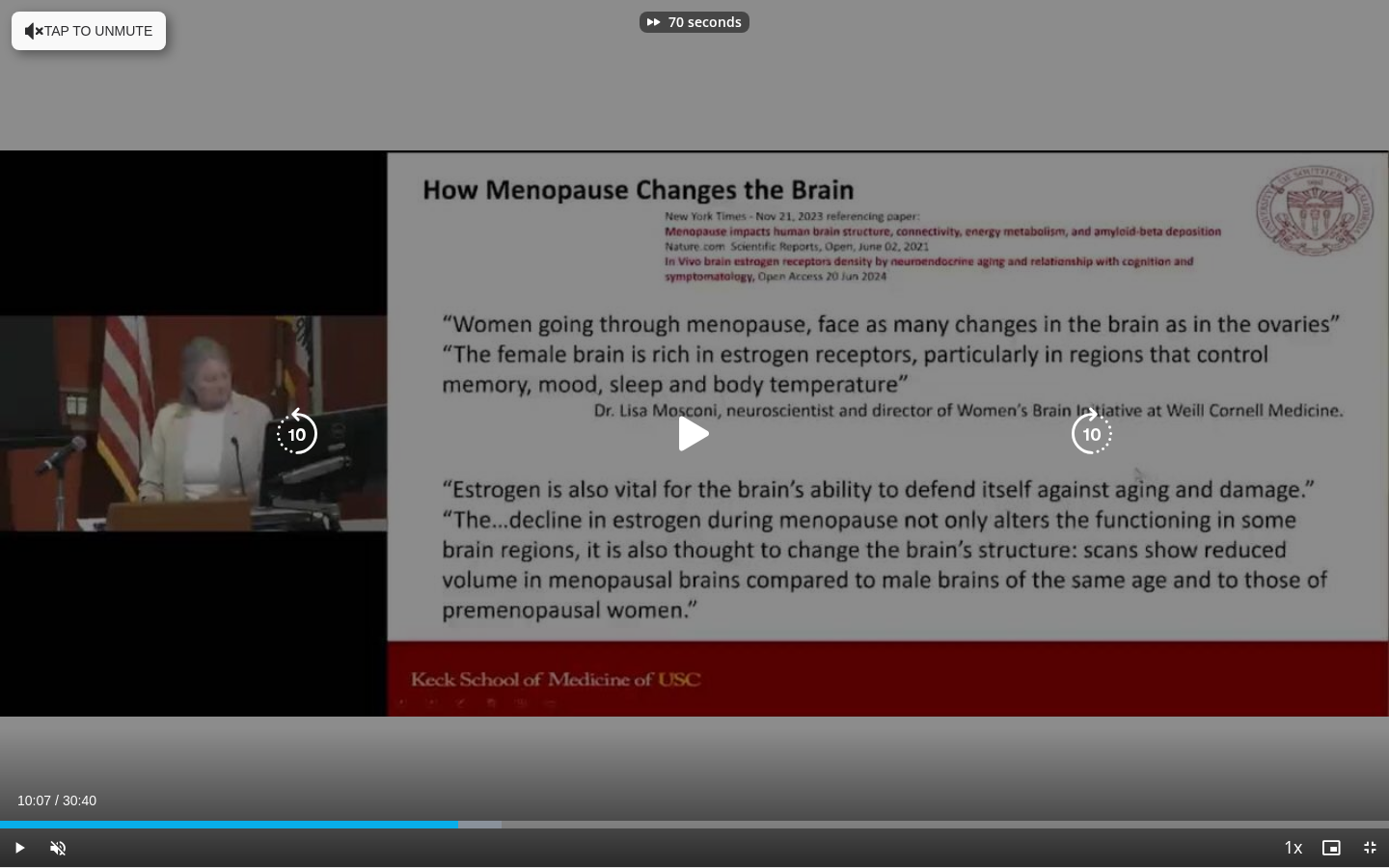 click at bounding box center (1092, 434) 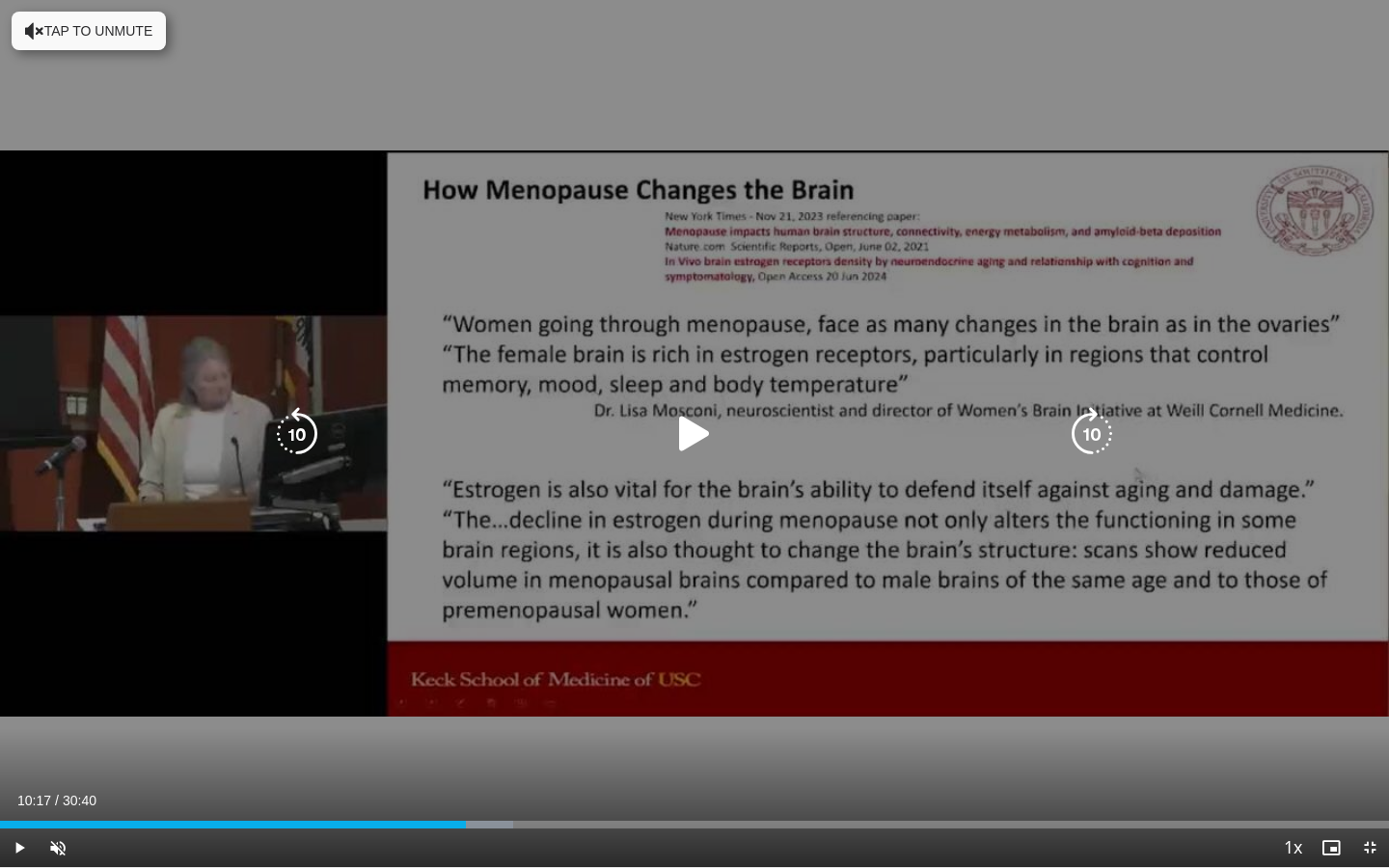 click on "80 seconds
Tap to unmute" at bounding box center (694, 433) 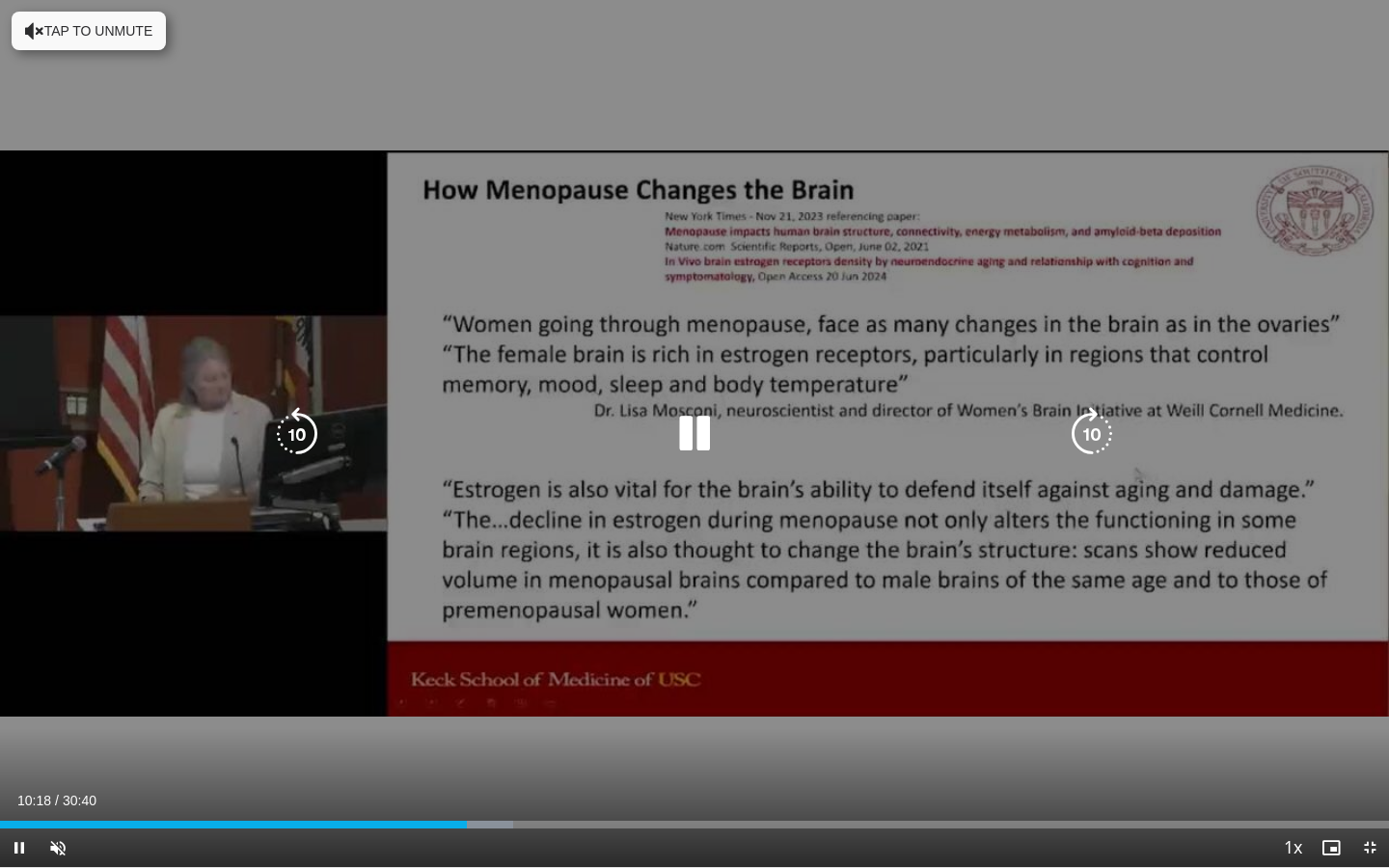 click on "80 seconds
Tap to unmute" at bounding box center (694, 433) 